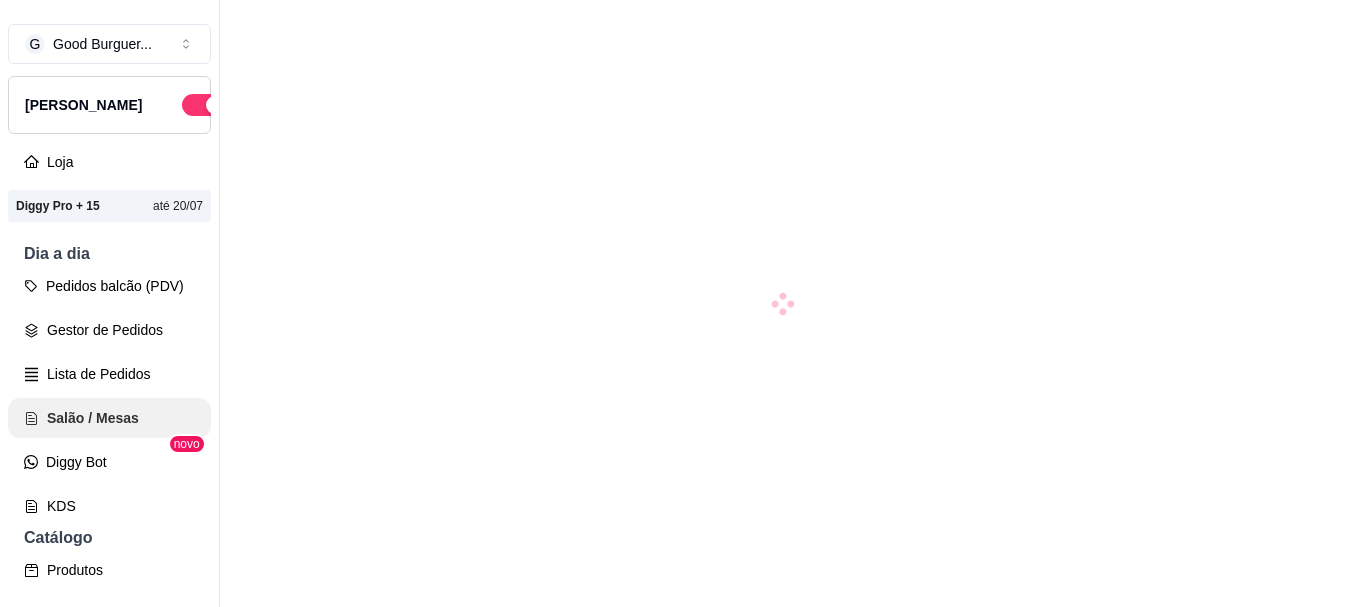 scroll, scrollTop: 0, scrollLeft: 0, axis: both 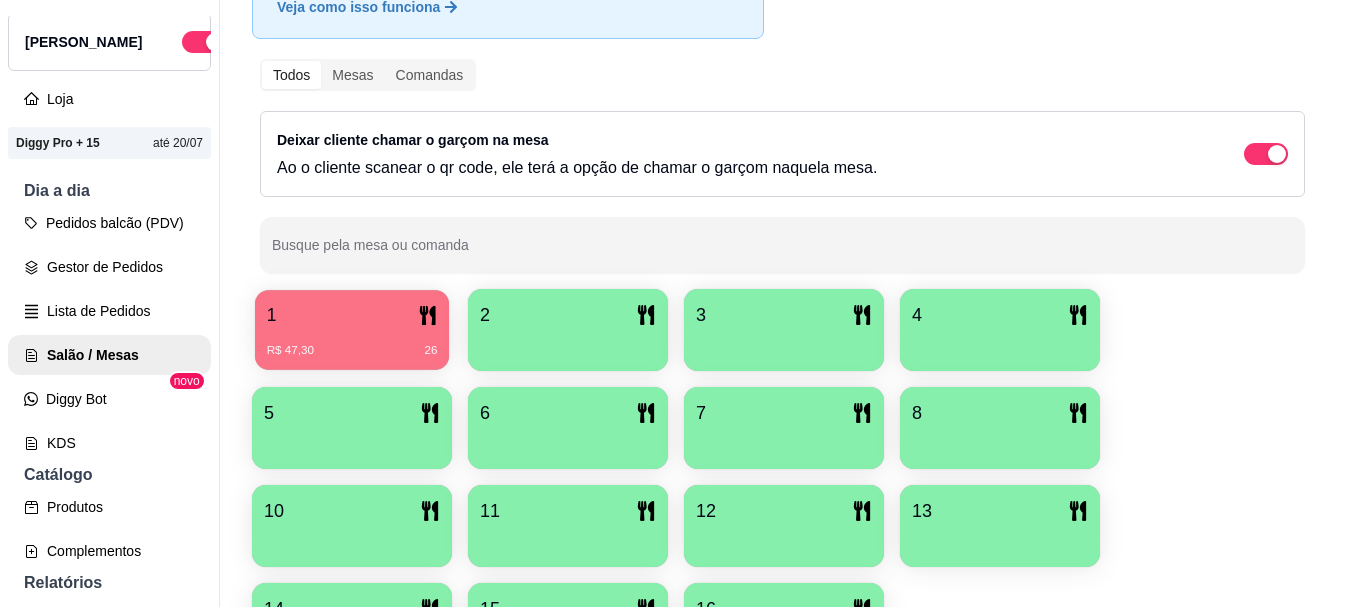 click on "1" at bounding box center [352, 315] 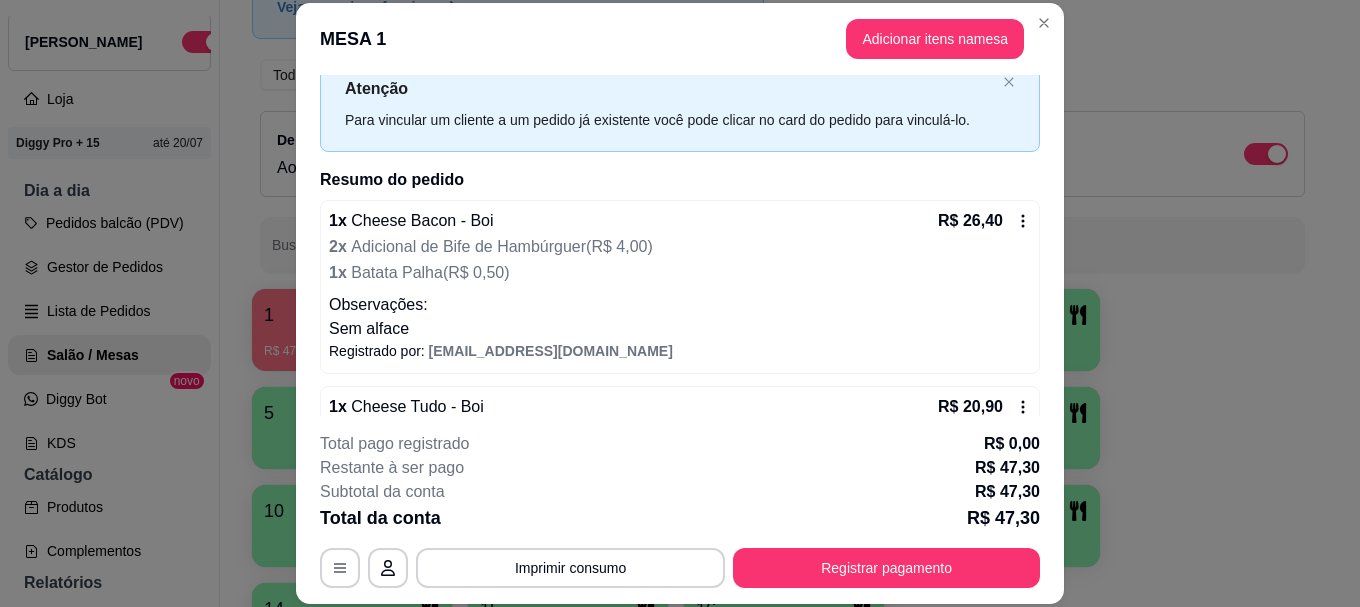 scroll, scrollTop: 108, scrollLeft: 0, axis: vertical 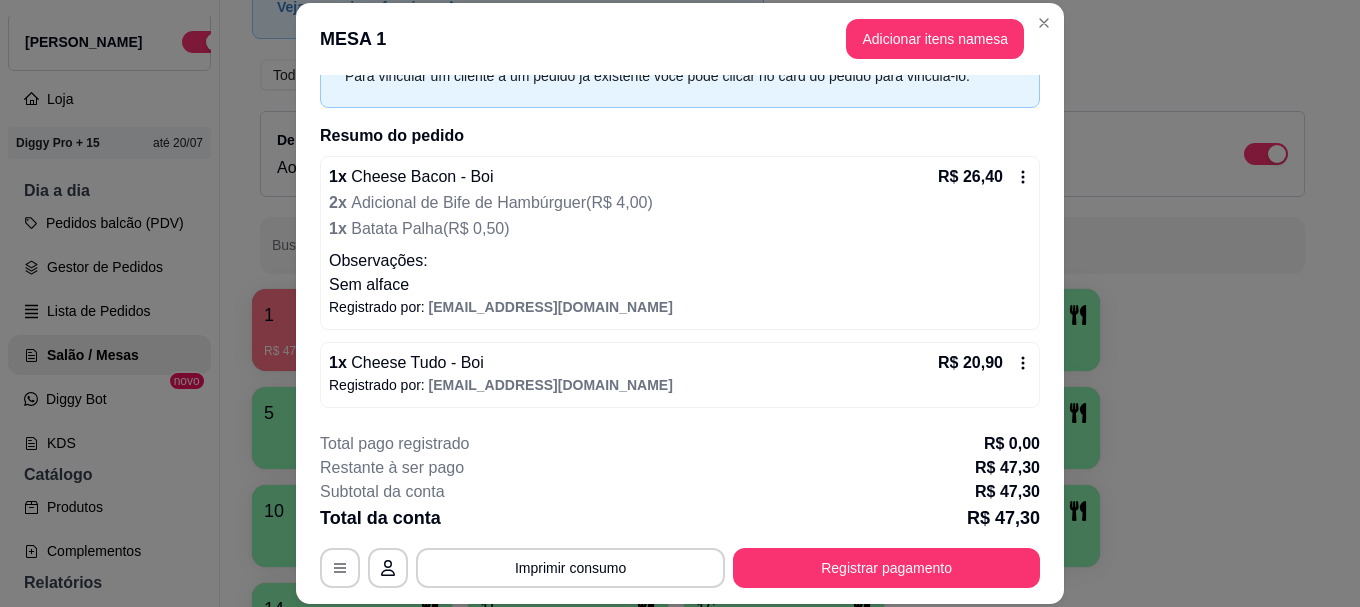 click 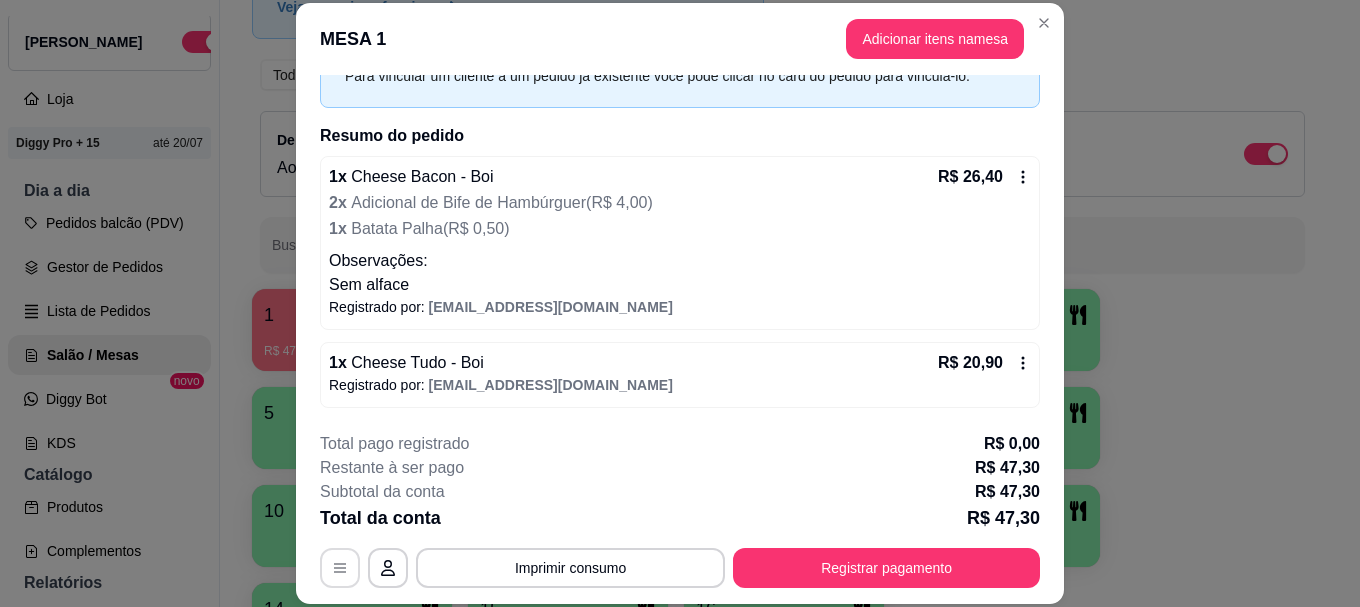 click on "**********" at bounding box center [680, 568] 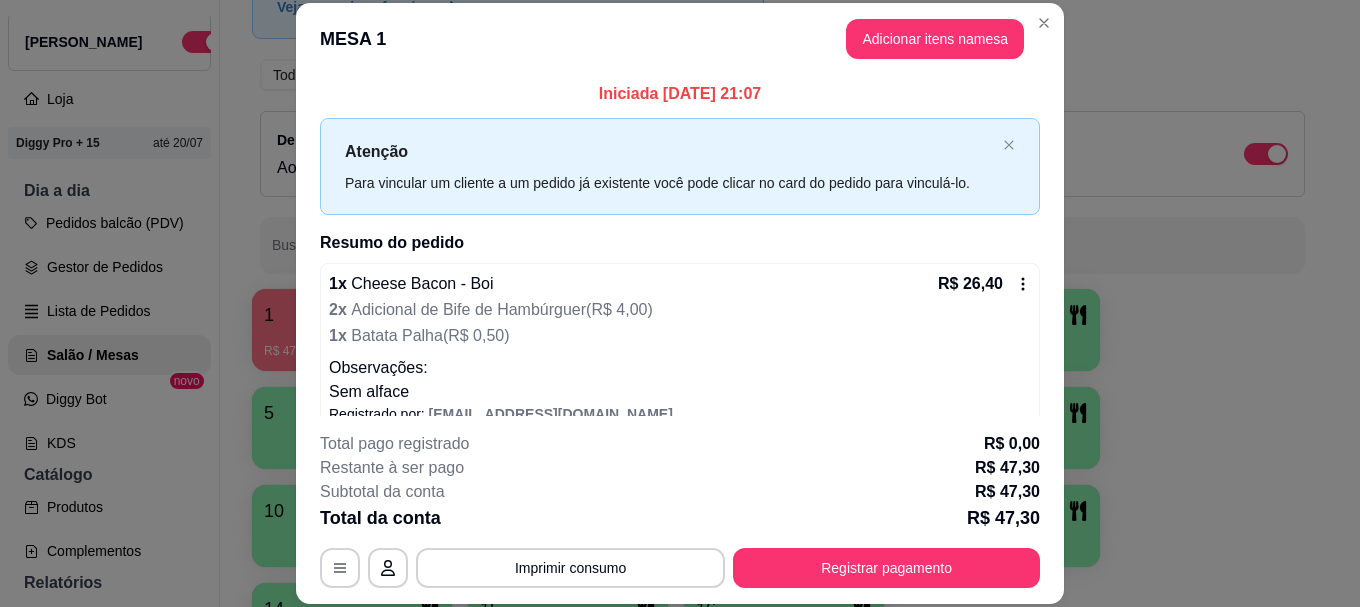 scroll, scrollTop: 0, scrollLeft: 0, axis: both 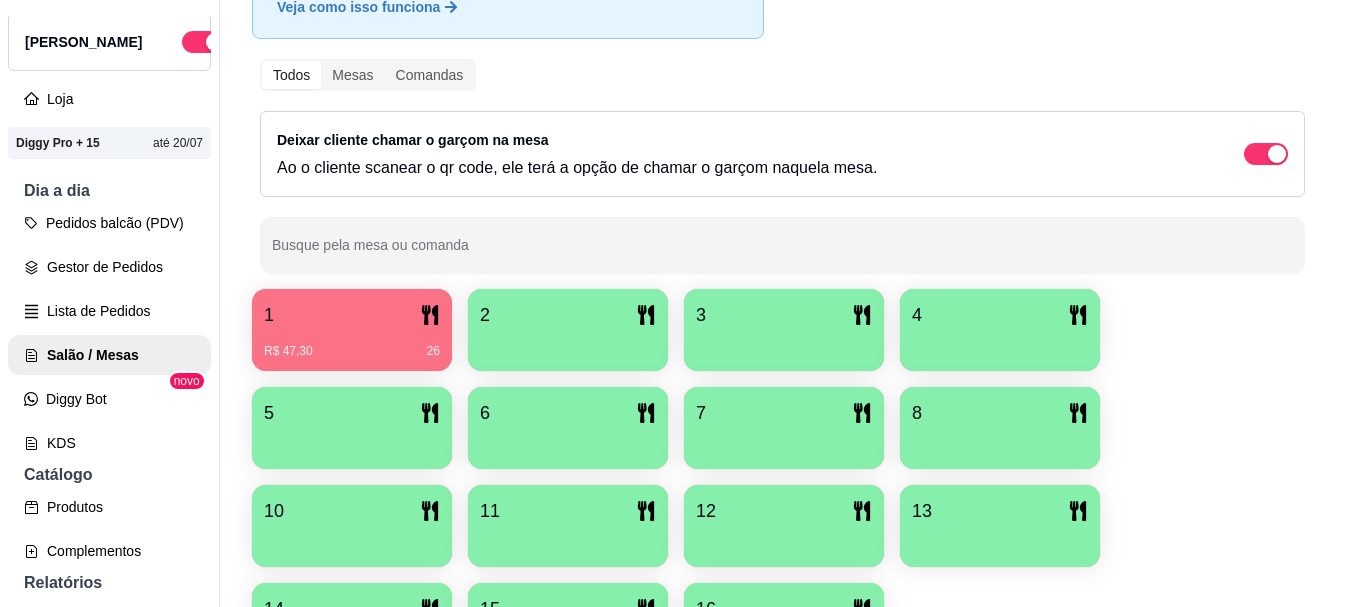 click on "1" at bounding box center (352, 315) 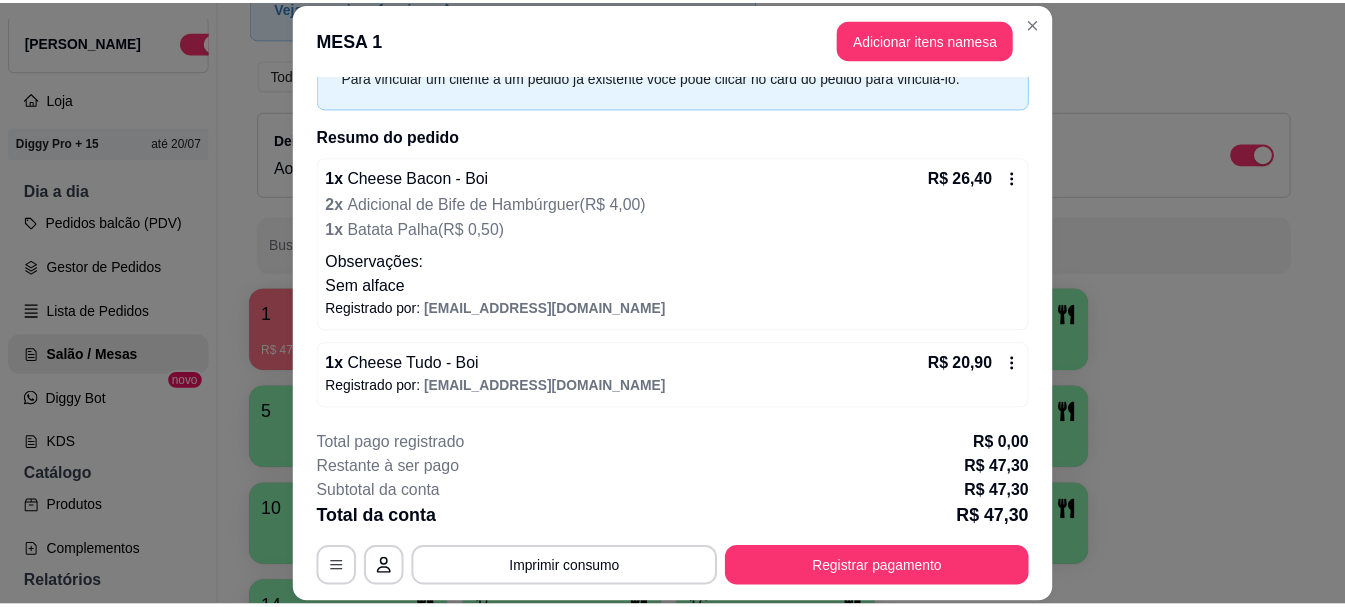 scroll, scrollTop: 108, scrollLeft: 0, axis: vertical 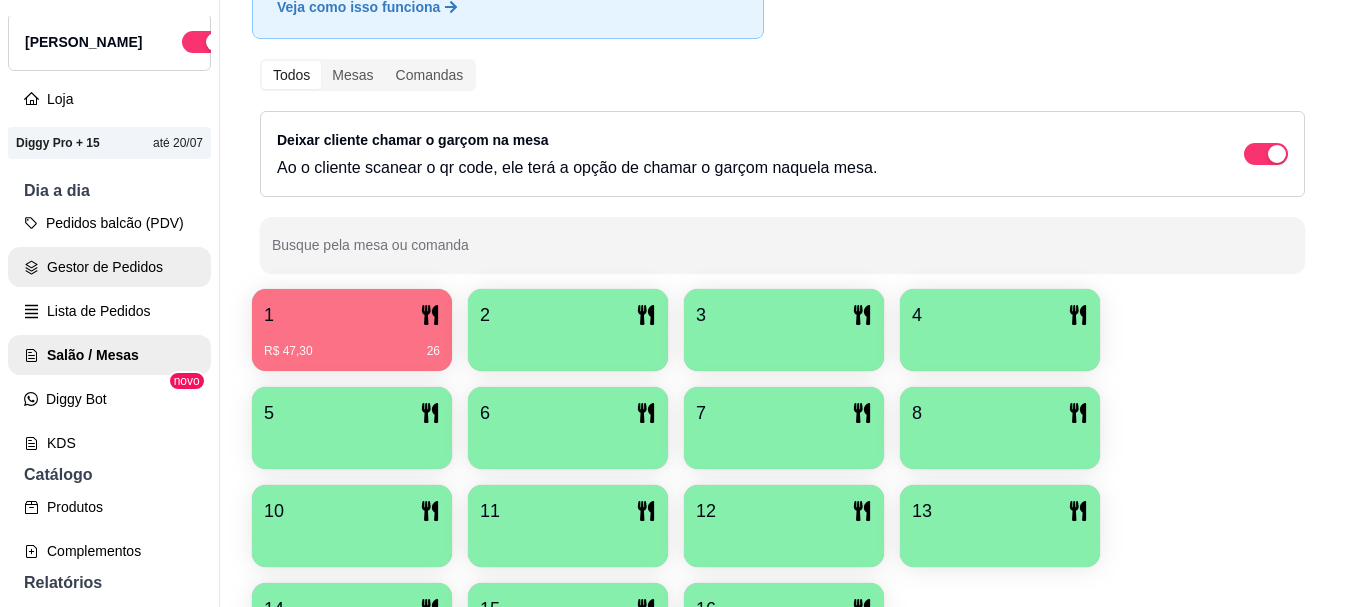 click on "Gestor de Pedidos" at bounding box center (109, 267) 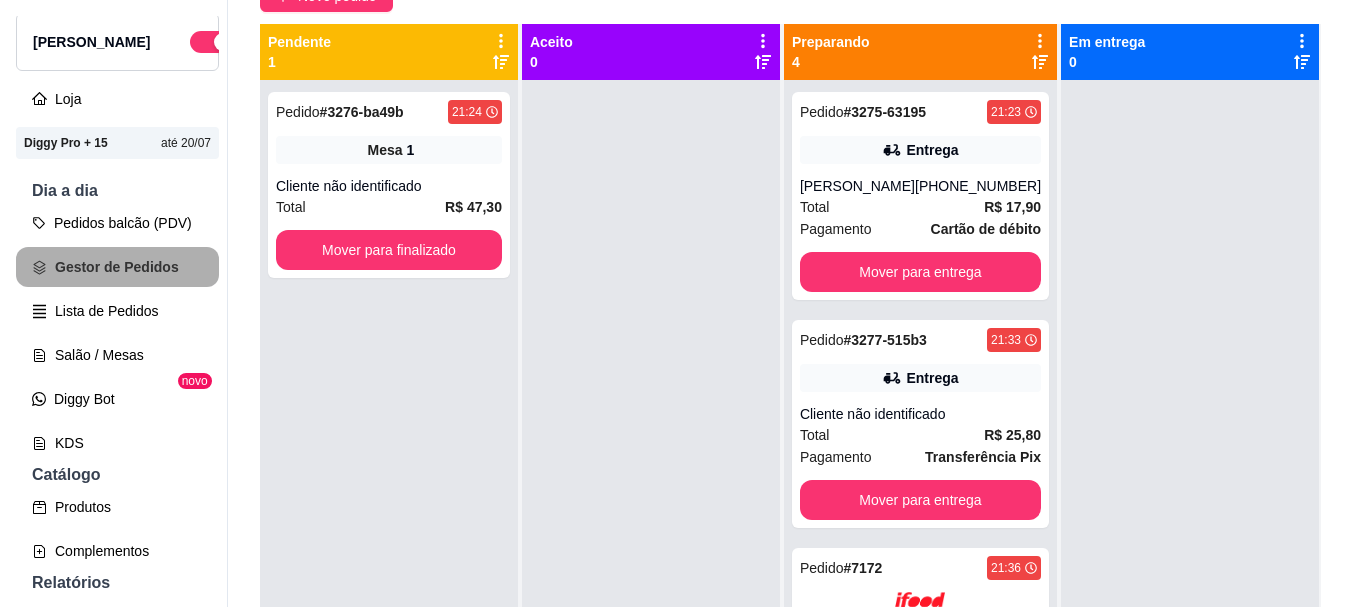 scroll, scrollTop: 0, scrollLeft: 0, axis: both 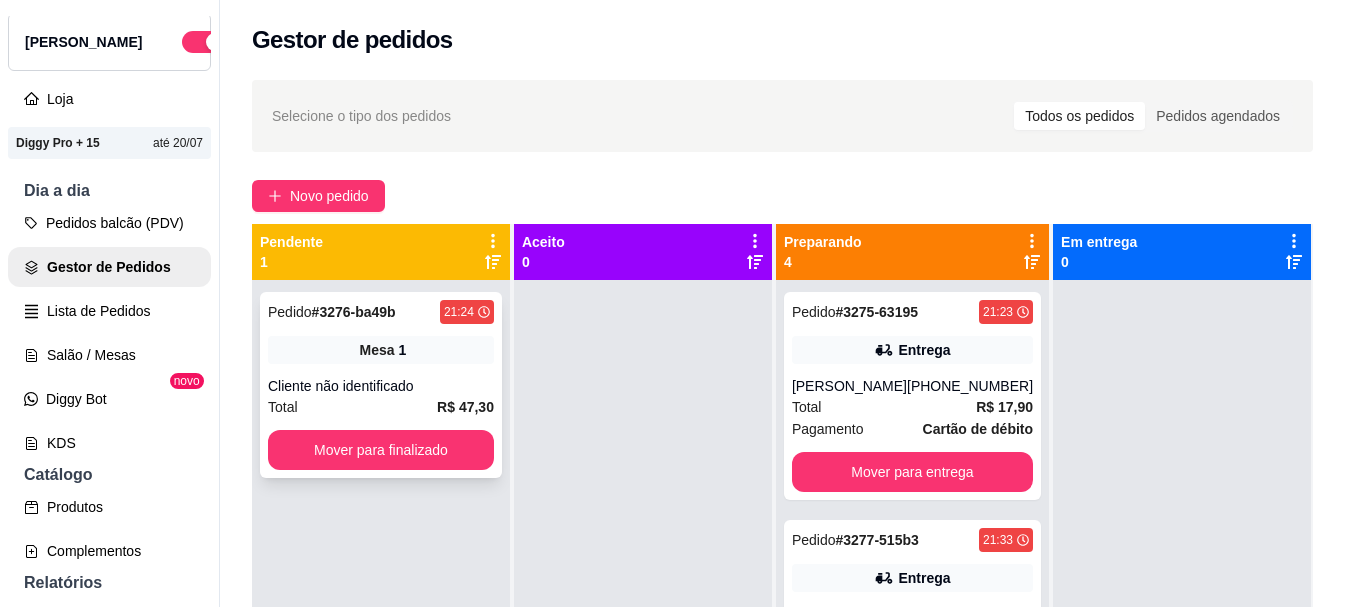 click on "Cliente não identificado" at bounding box center [381, 386] 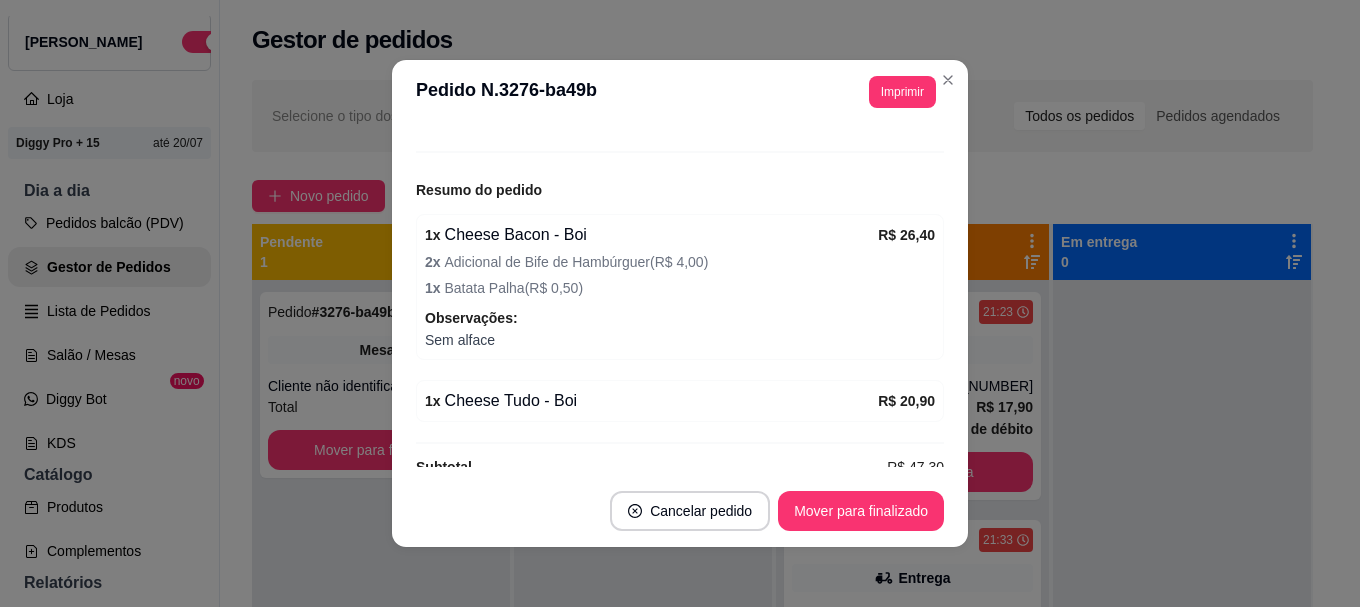 scroll, scrollTop: 240, scrollLeft: 0, axis: vertical 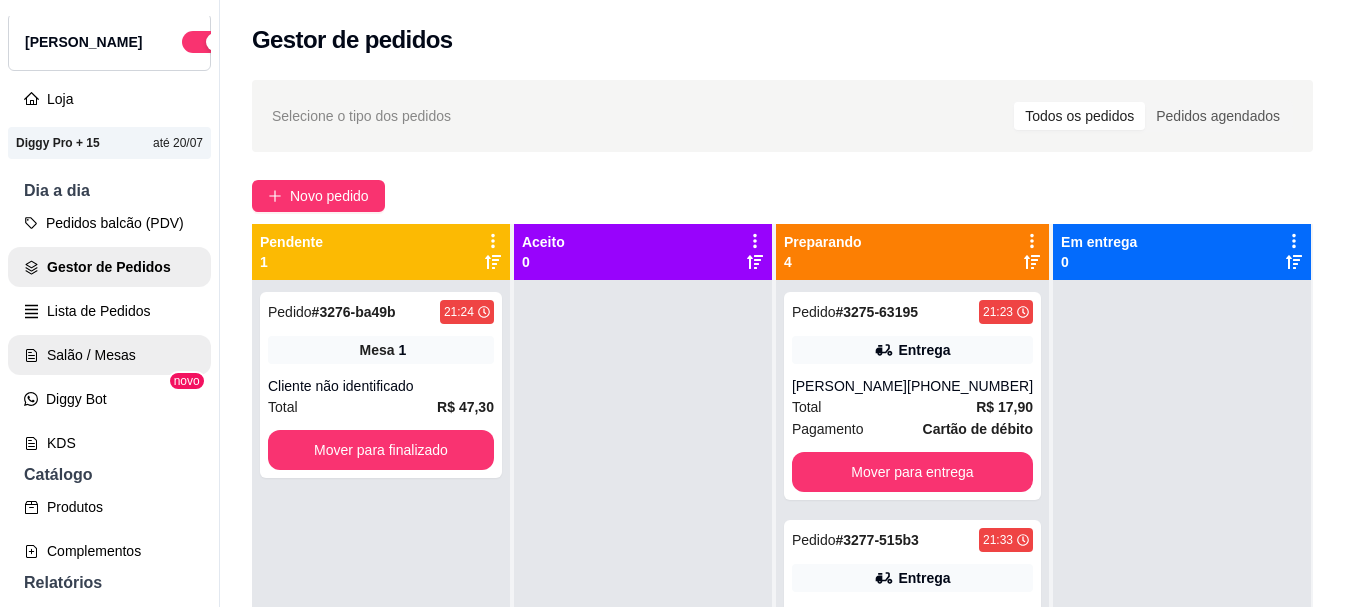 click on "Salão / Mesas" at bounding box center (109, 355) 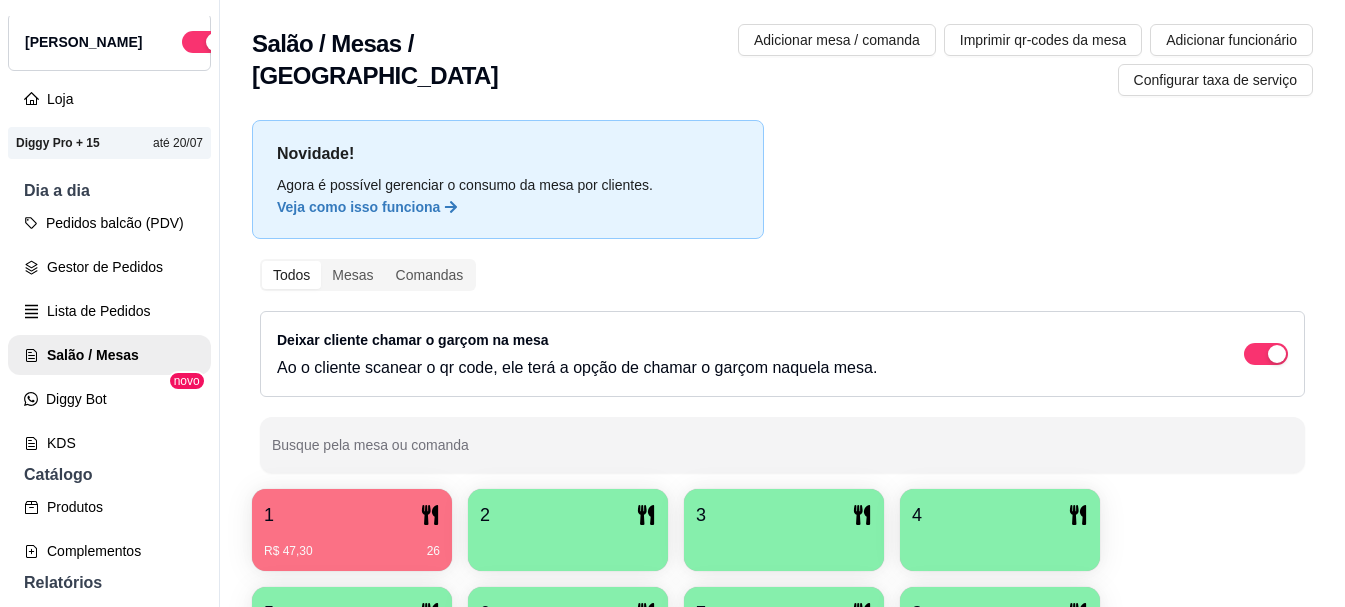 click at bounding box center (568, 544) 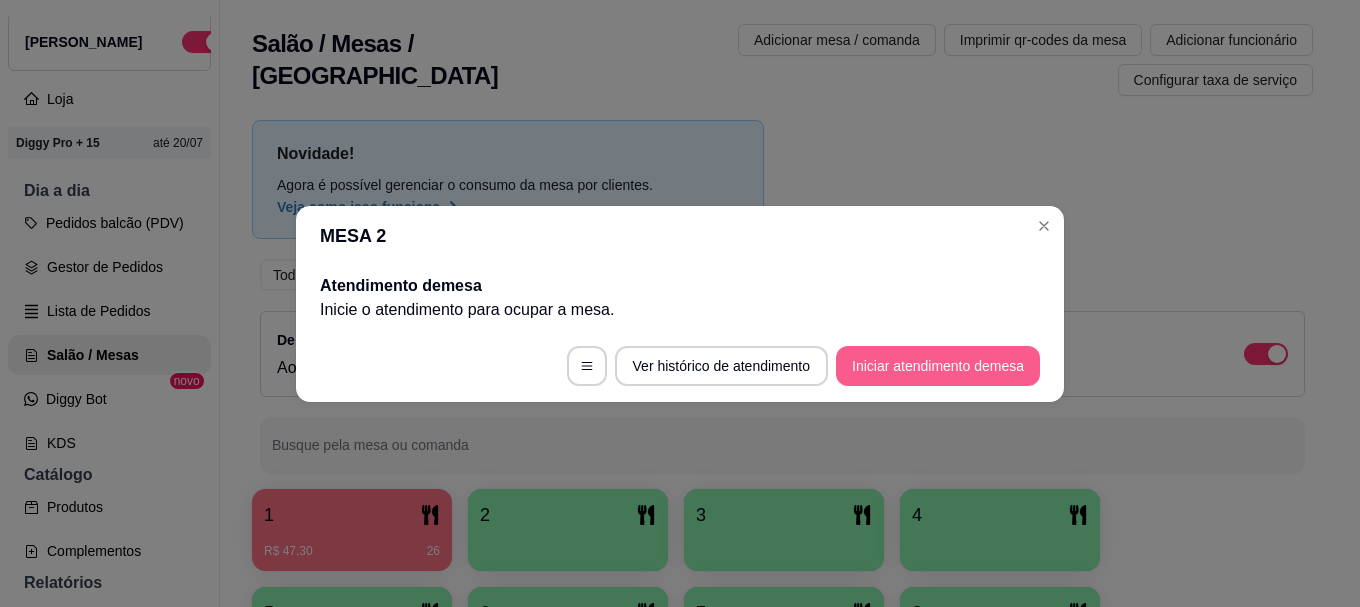 click on "Iniciar atendimento de  mesa" at bounding box center [938, 366] 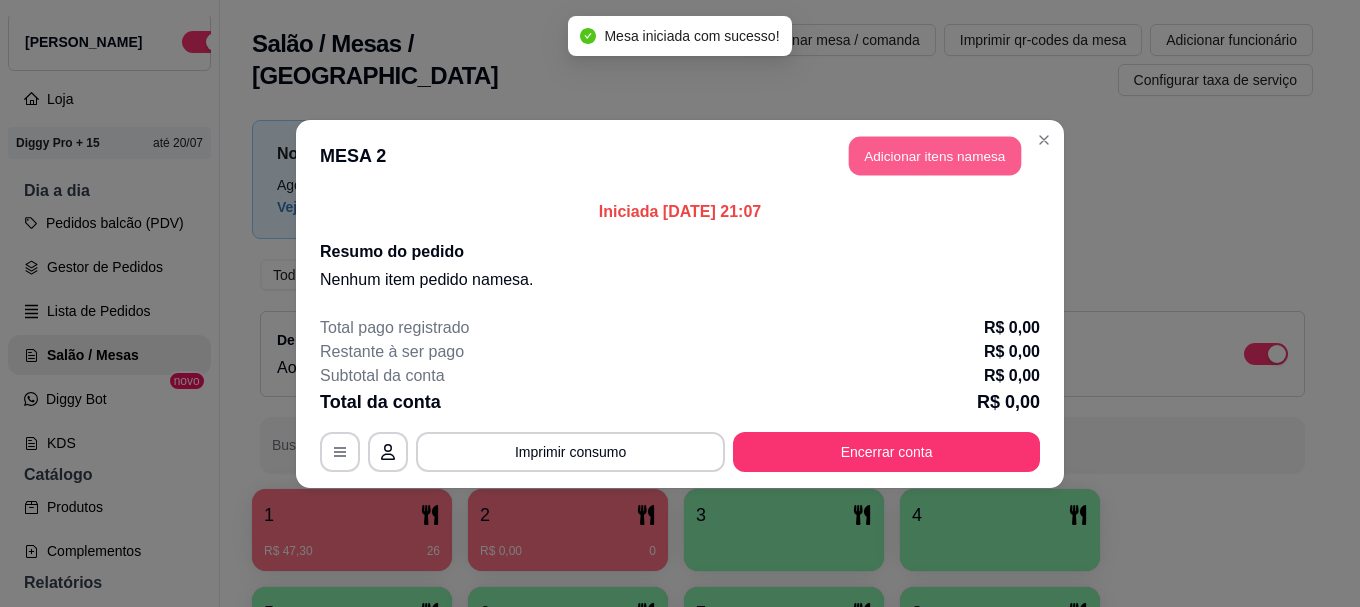 click on "Adicionar itens na  mesa" at bounding box center [935, 155] 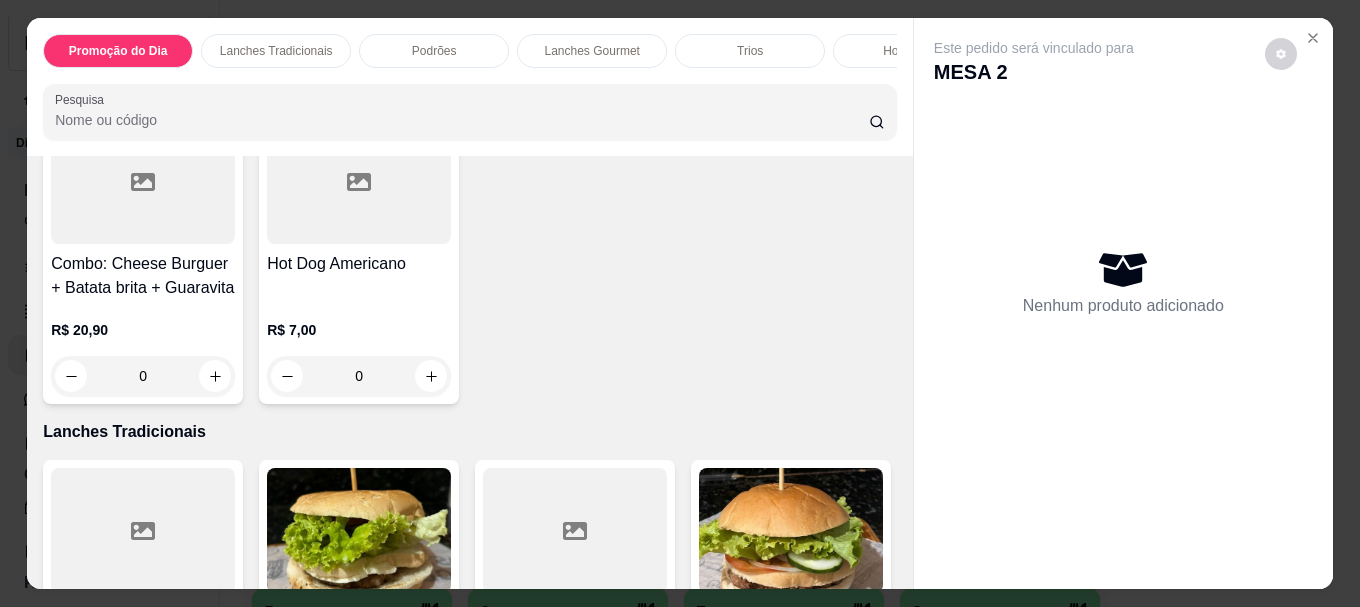 scroll, scrollTop: 800, scrollLeft: 0, axis: vertical 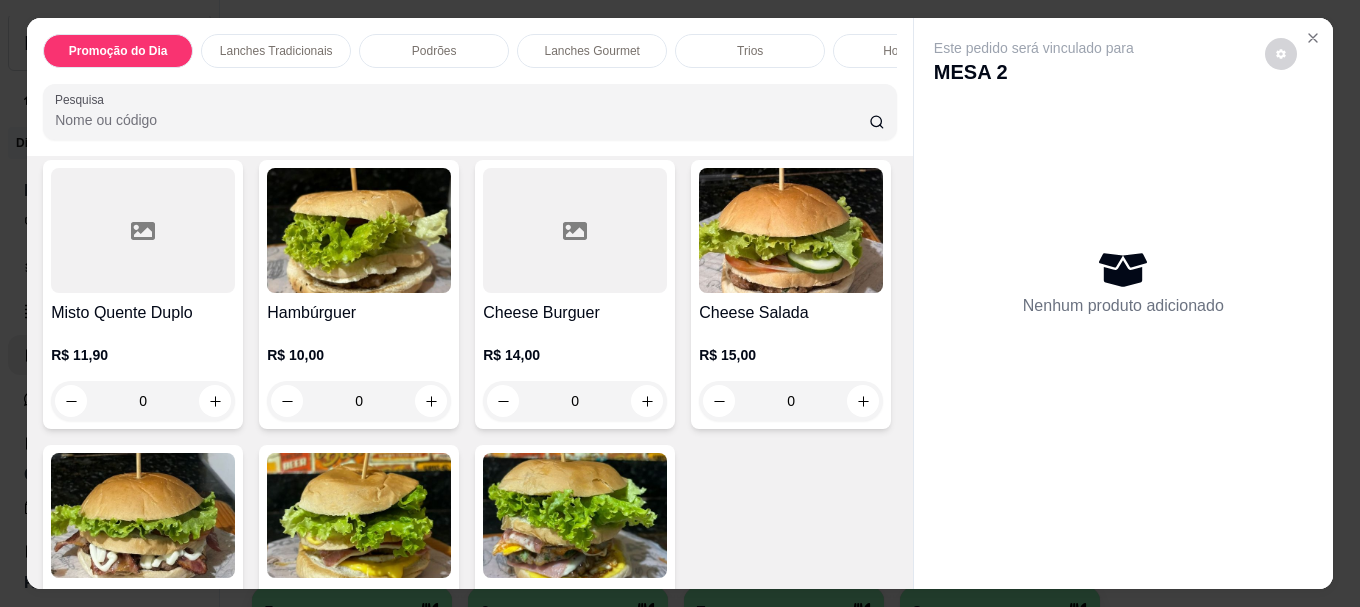 click at bounding box center [359, 230] 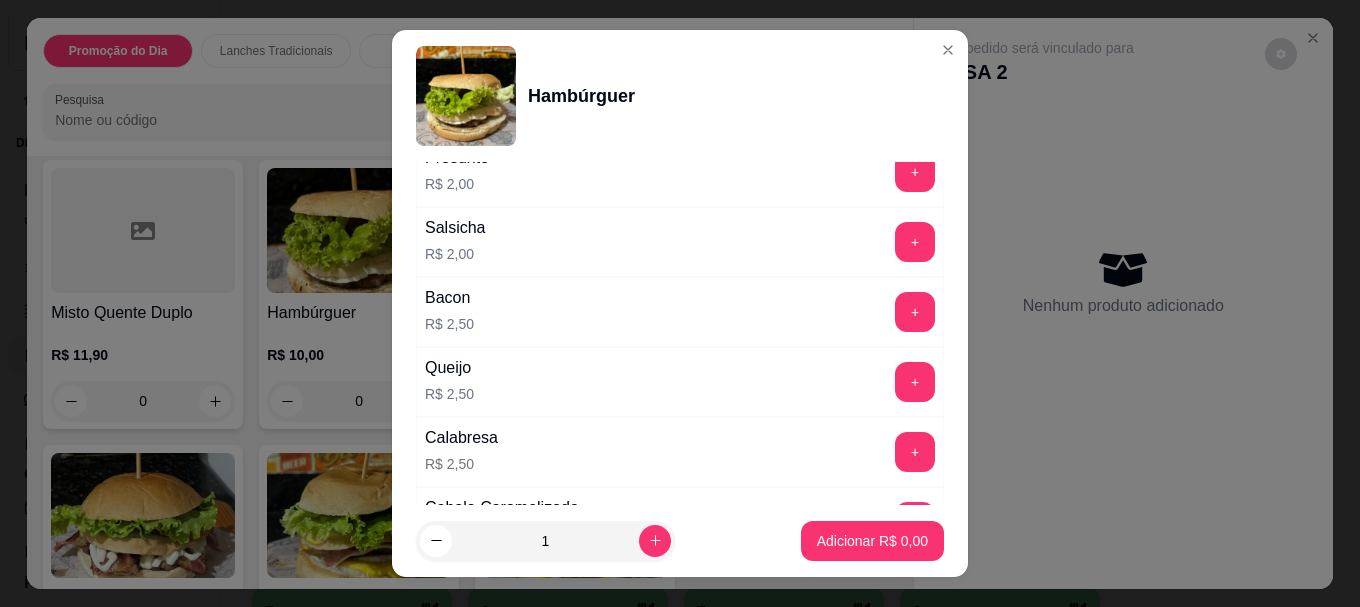 scroll, scrollTop: 1200, scrollLeft: 0, axis: vertical 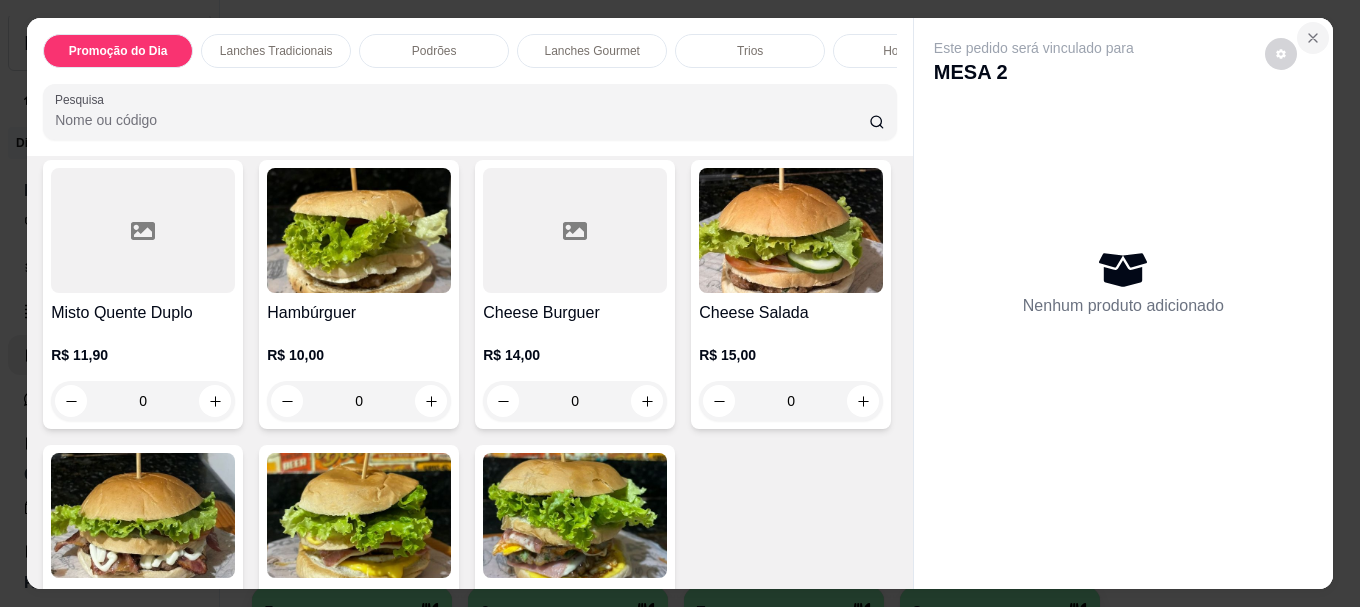 click 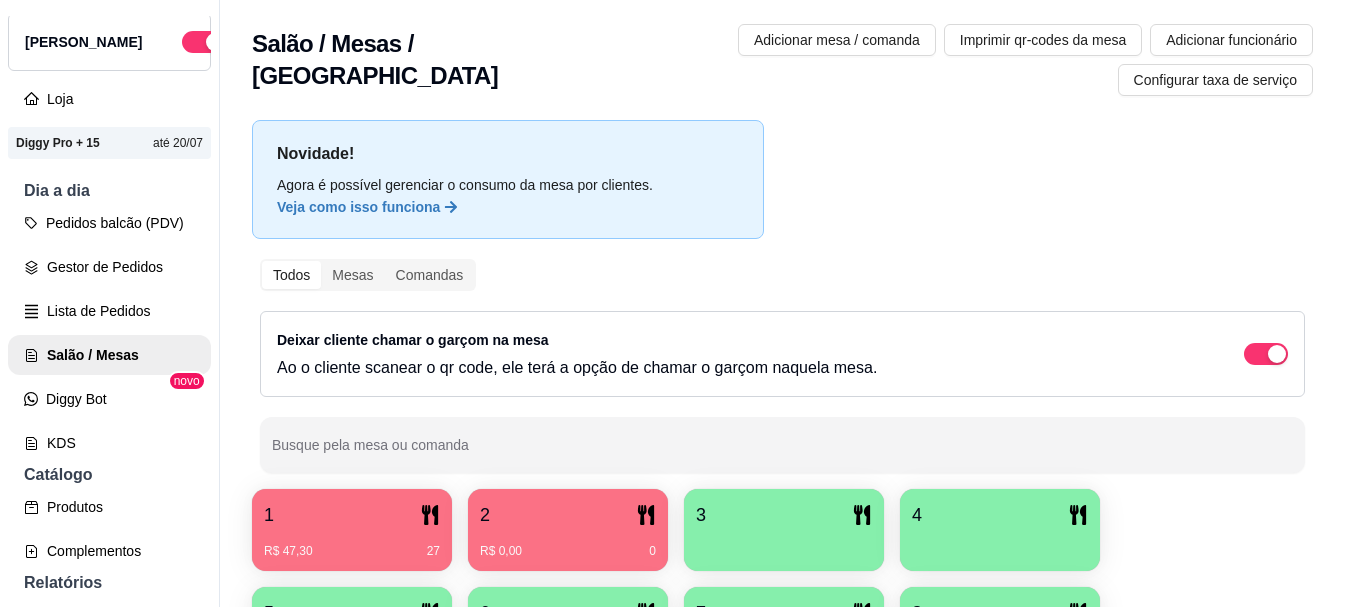 click on "1" at bounding box center [352, 515] 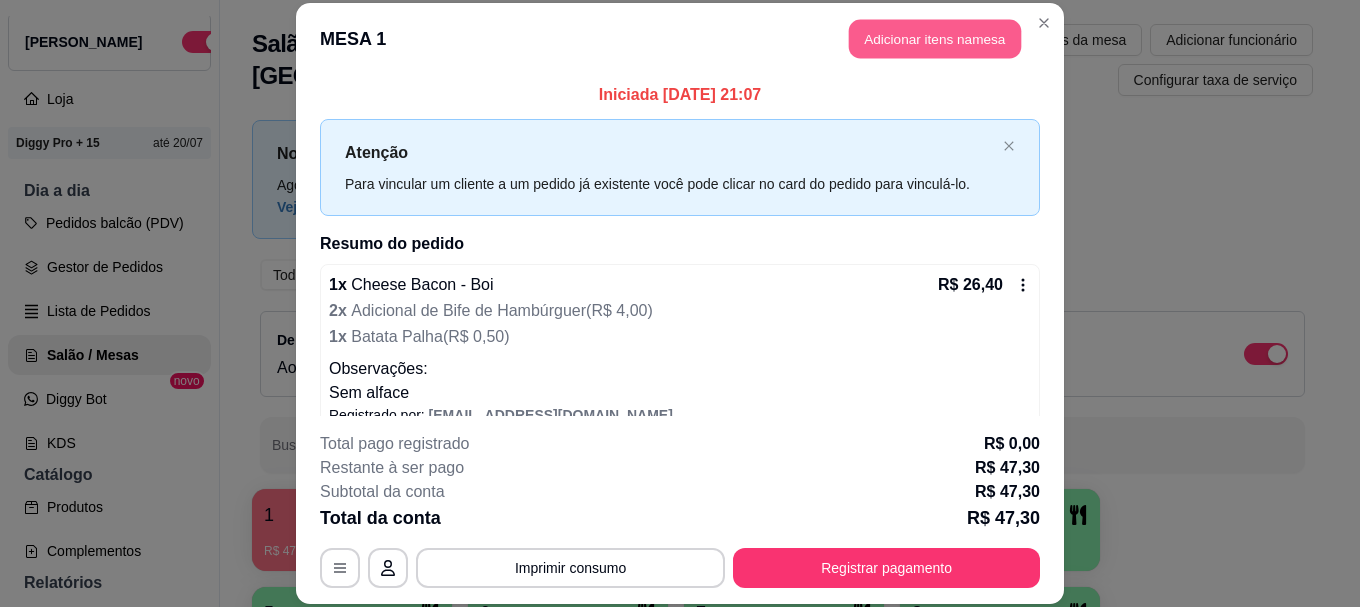 click on "Adicionar itens na  mesa" at bounding box center [935, 39] 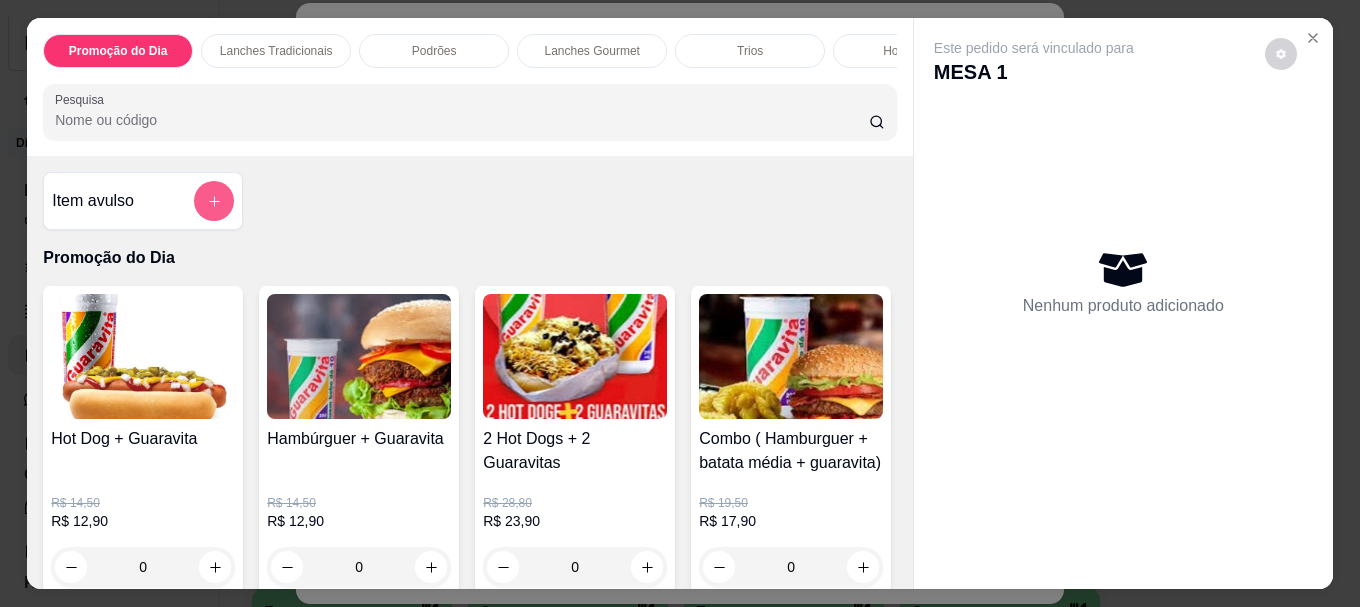 click 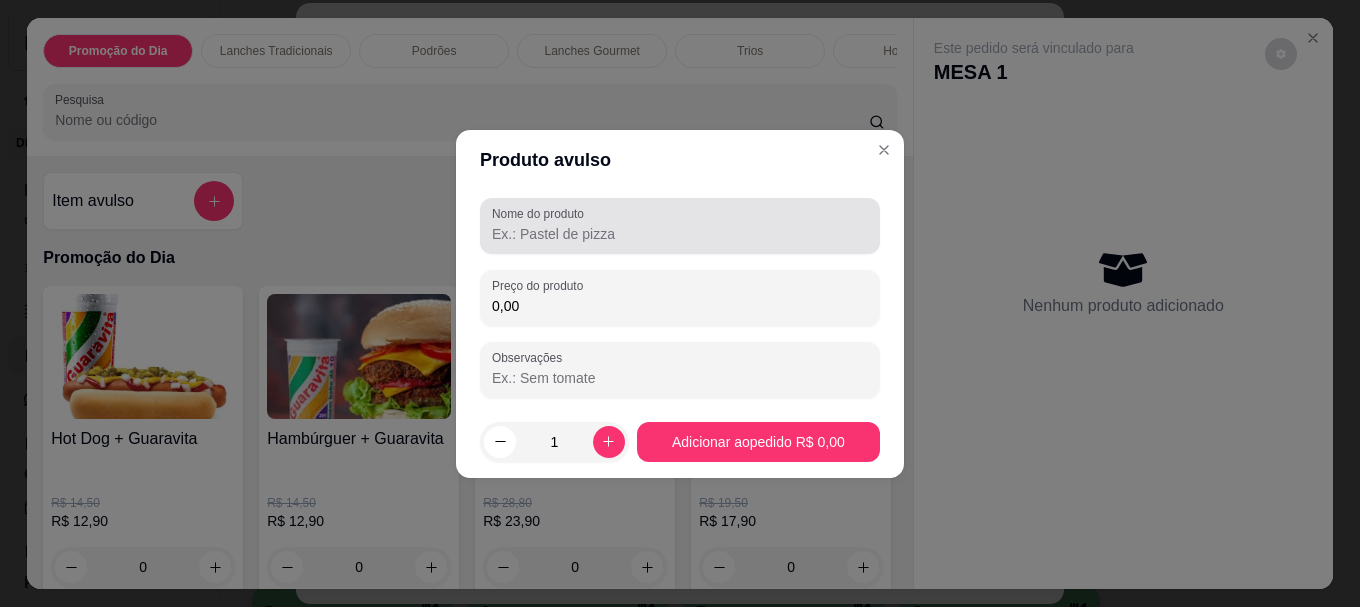 click on "Nome do produto" at bounding box center [680, 234] 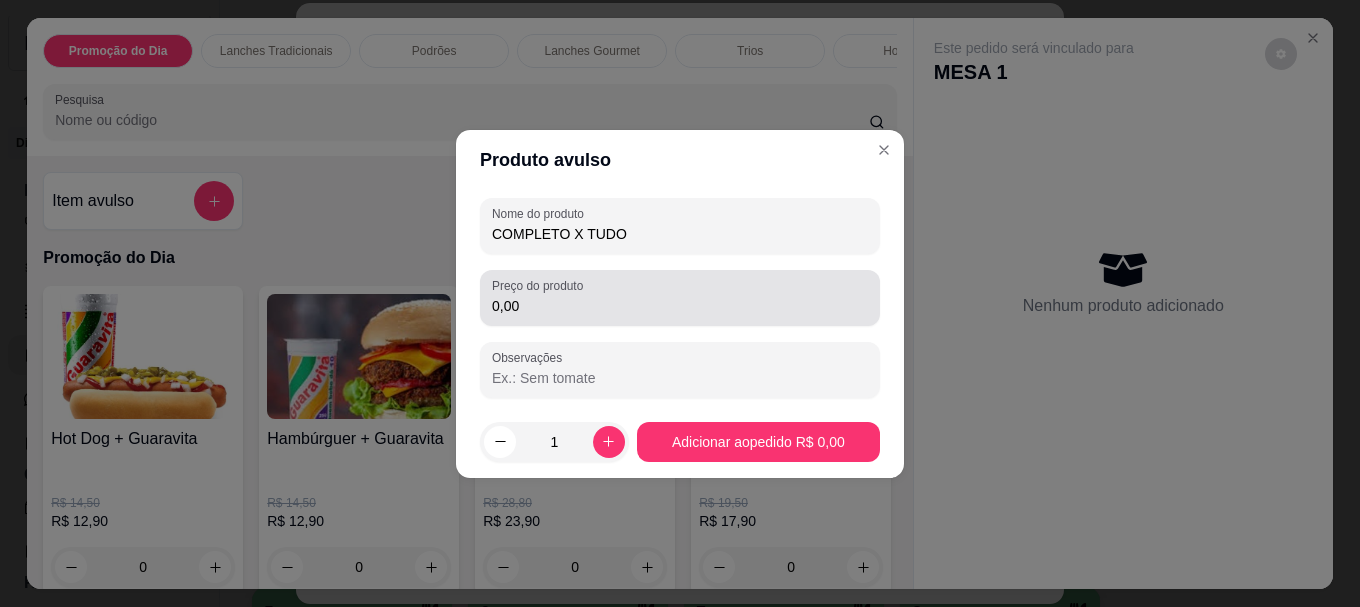 type on "COMPLETO X TUDO" 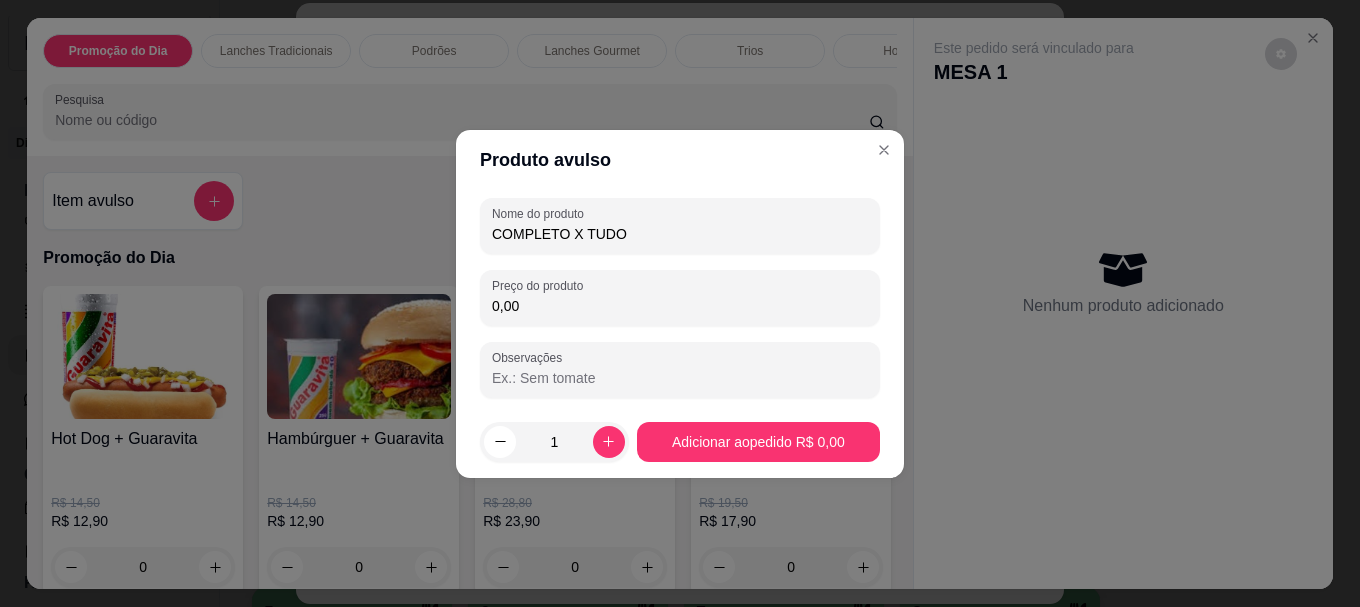 drag, startPoint x: 527, startPoint y: 313, endPoint x: 472, endPoint y: 326, distance: 56.515484 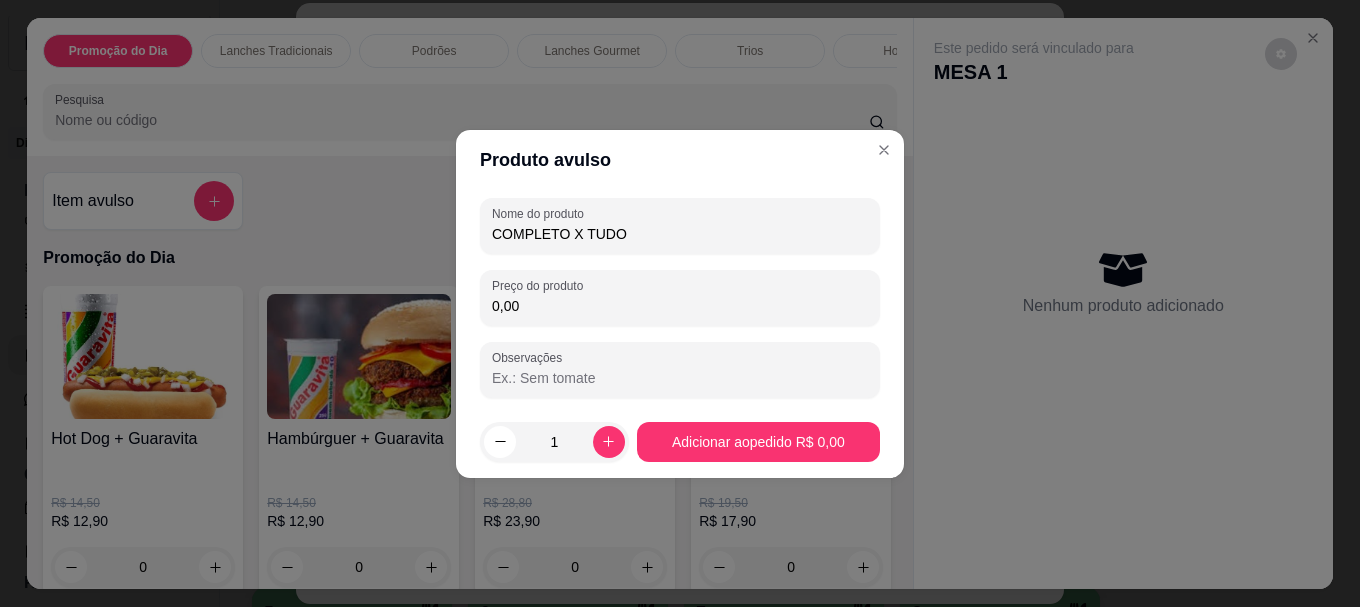 click on "Nome do produto COMPLETO X TUDO Preço do produto 0,00 Observações" at bounding box center [680, 298] 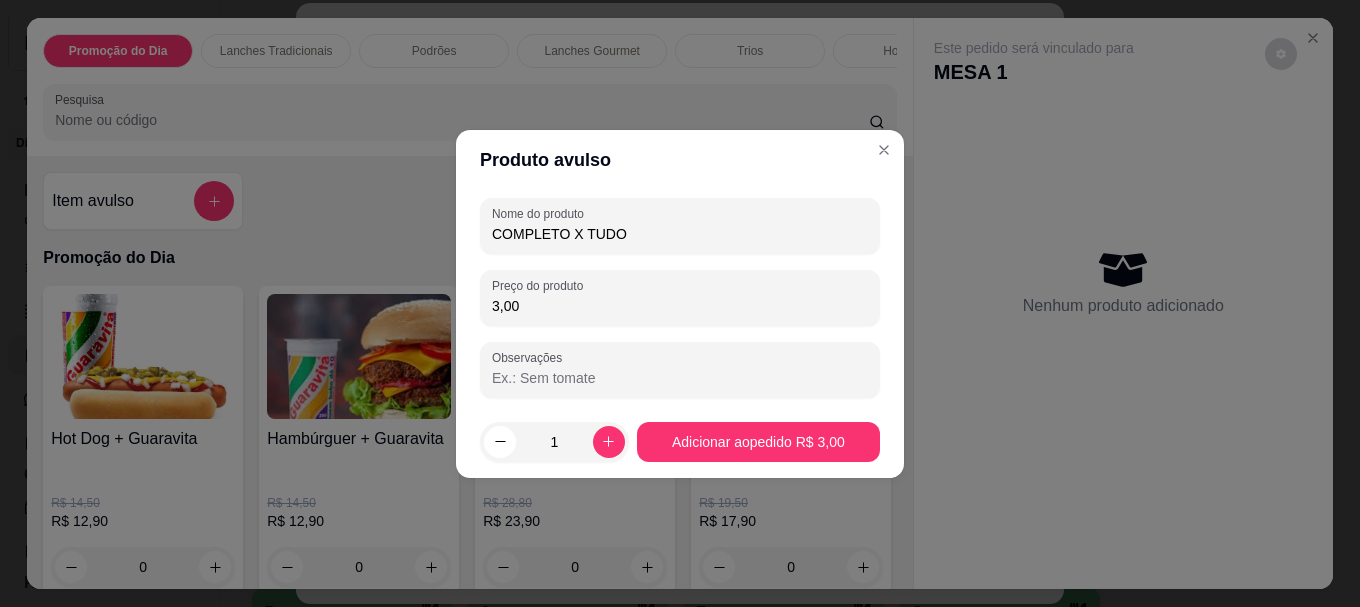 type on "3,00" 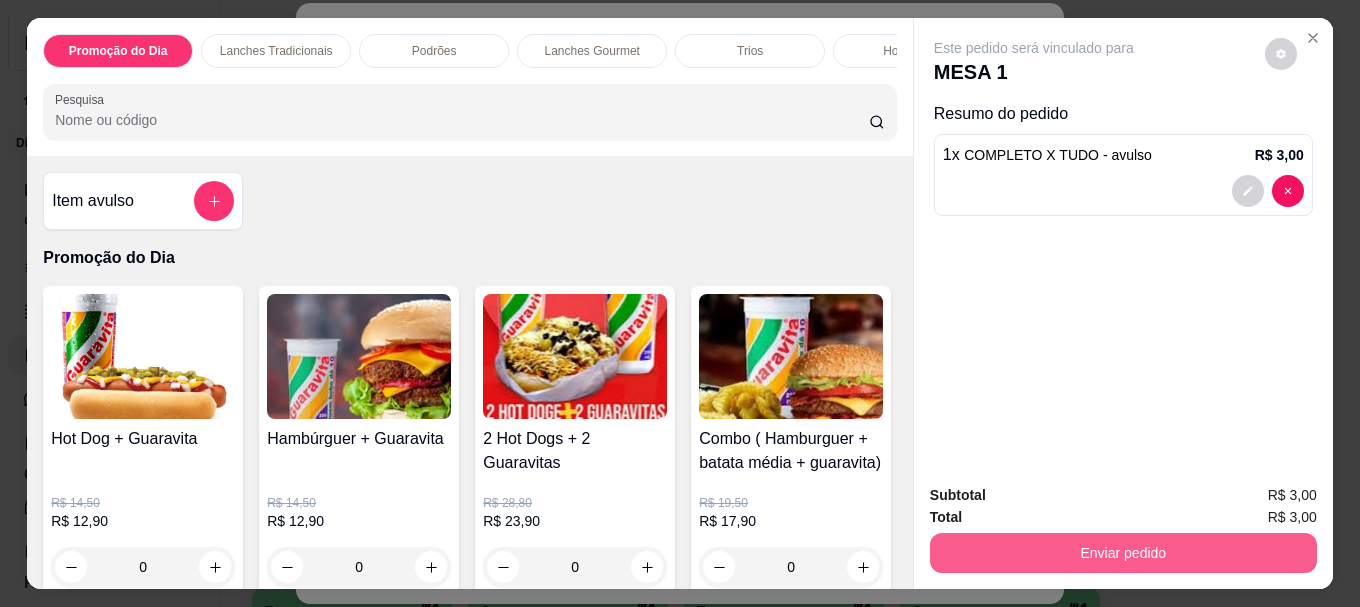 click on "Enviar pedido" at bounding box center [1123, 553] 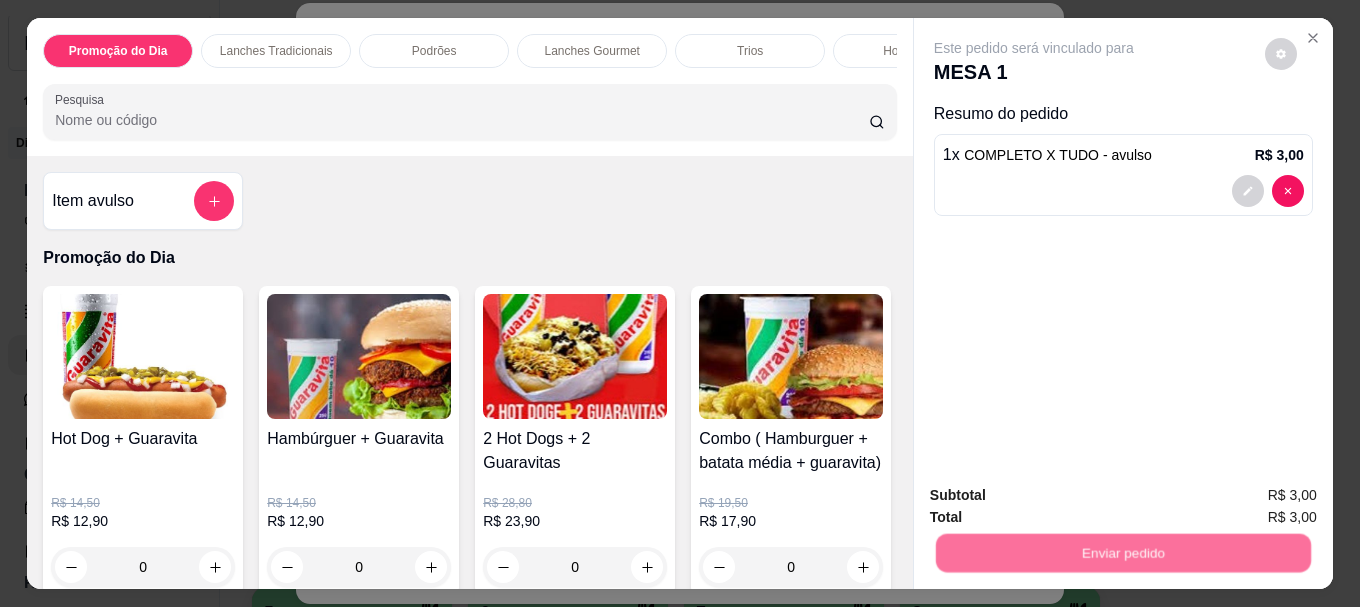 click on "Não registrar e enviar pedido" at bounding box center [1057, 496] 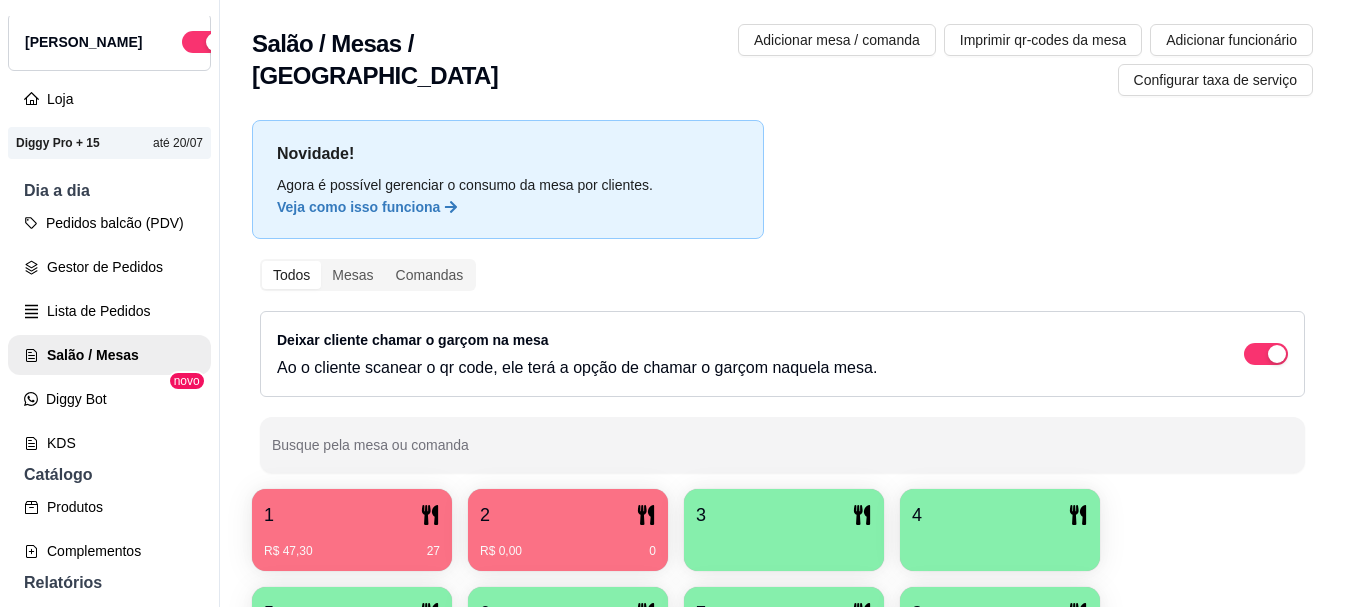 click on "R$ 47,30 27" at bounding box center [352, 544] 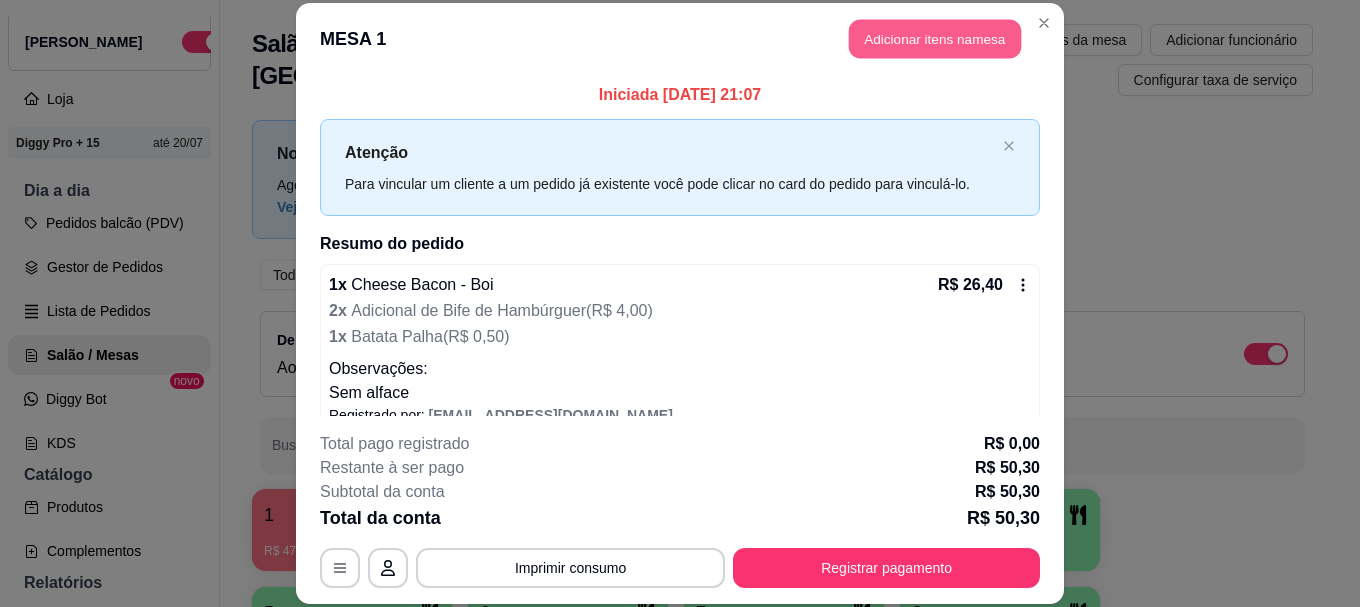 click on "Adicionar itens na  mesa" at bounding box center [935, 39] 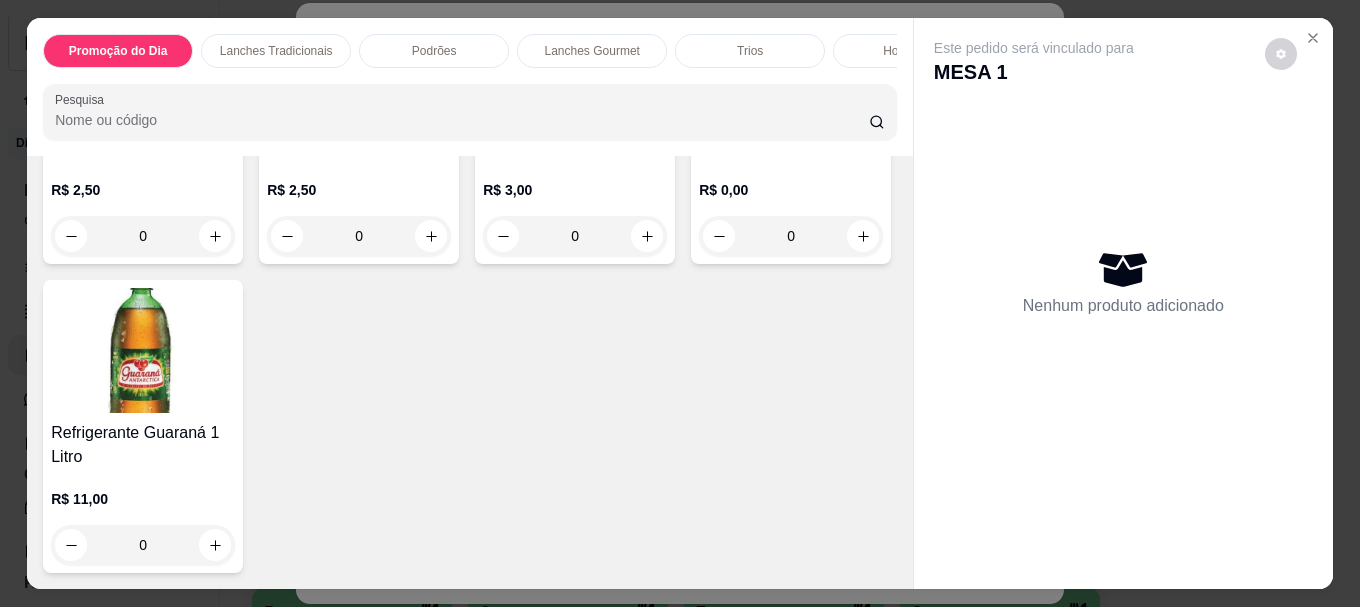 scroll, scrollTop: 6887, scrollLeft: 0, axis: vertical 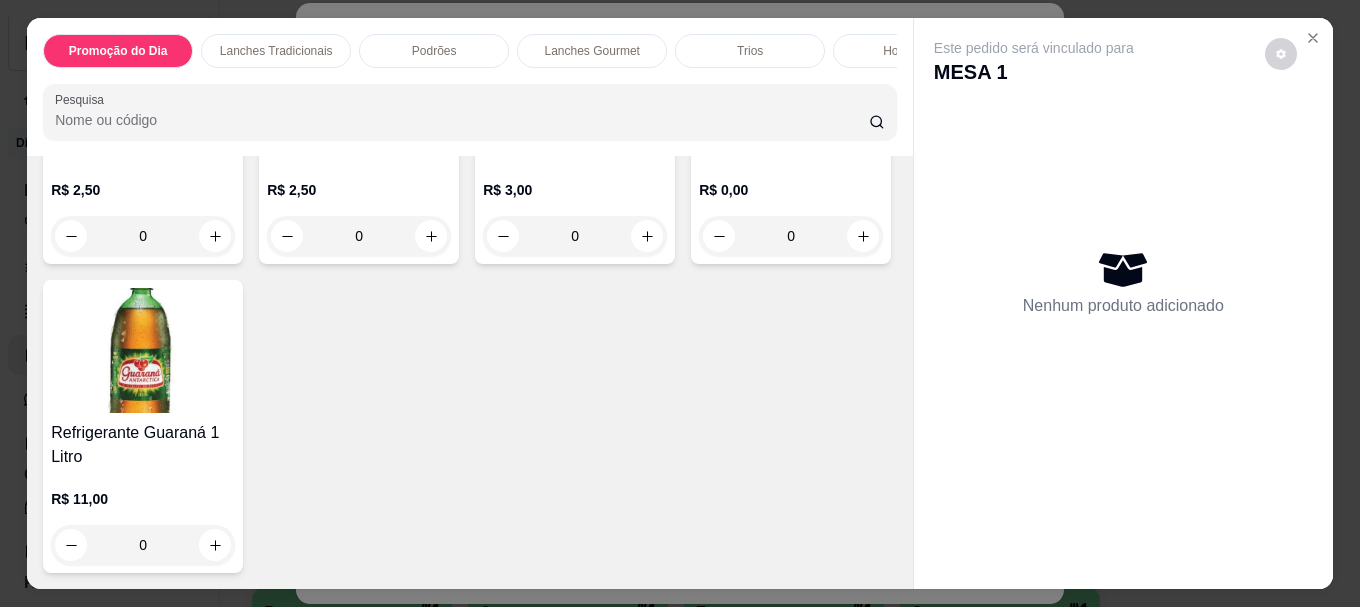 click at bounding box center [143, 350] 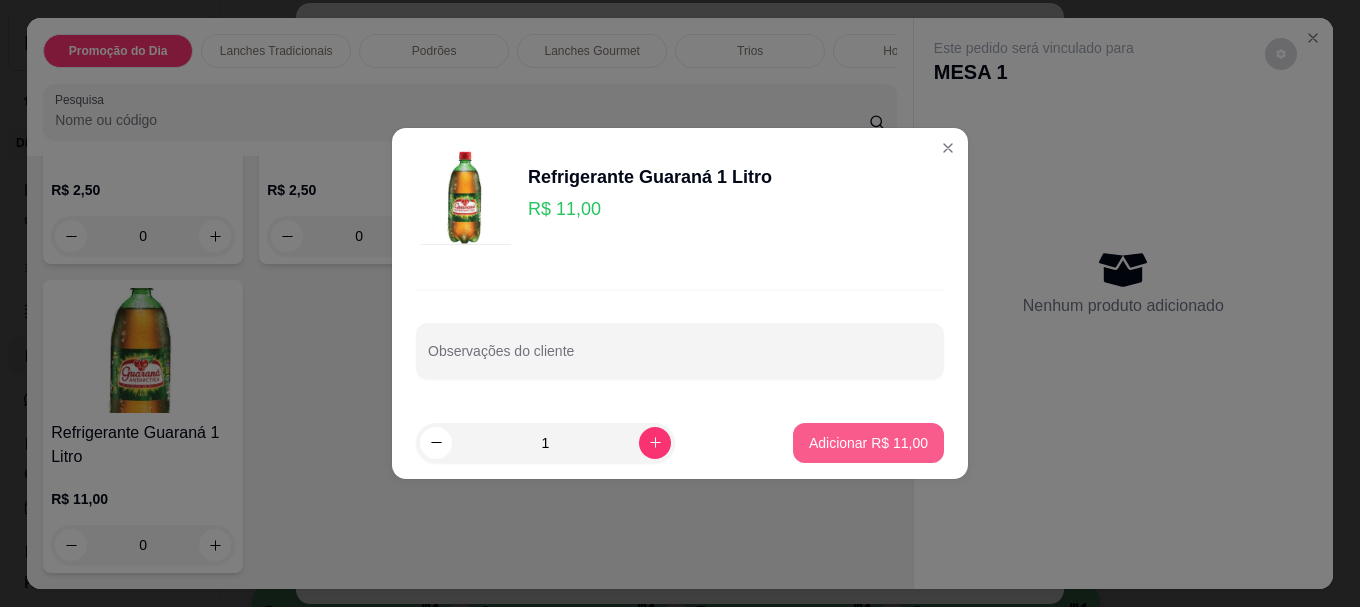 click on "Adicionar   R$ 11,00" at bounding box center (868, 443) 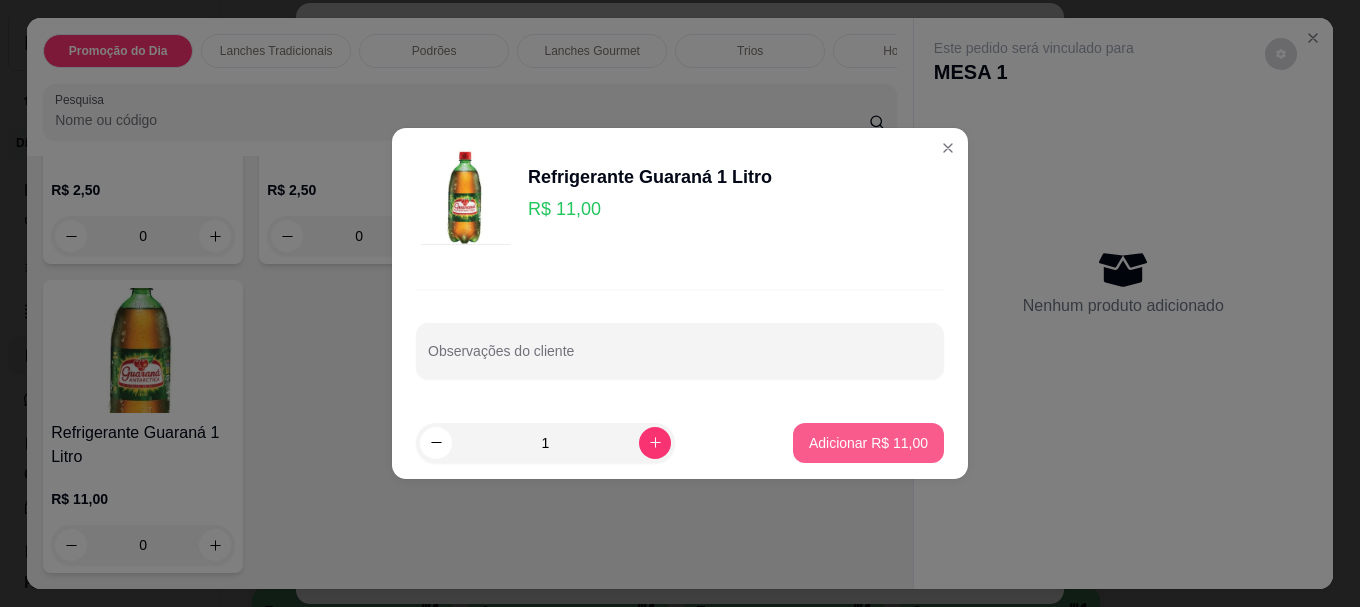 type on "1" 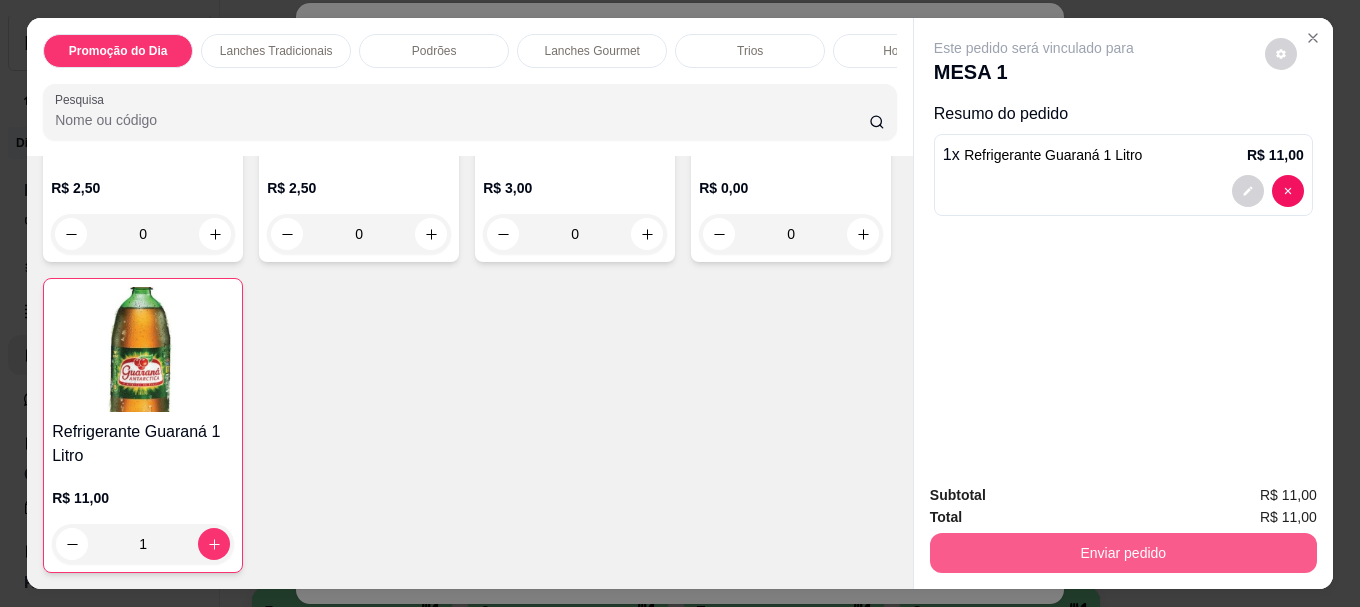 click on "Enviar pedido" at bounding box center (1123, 553) 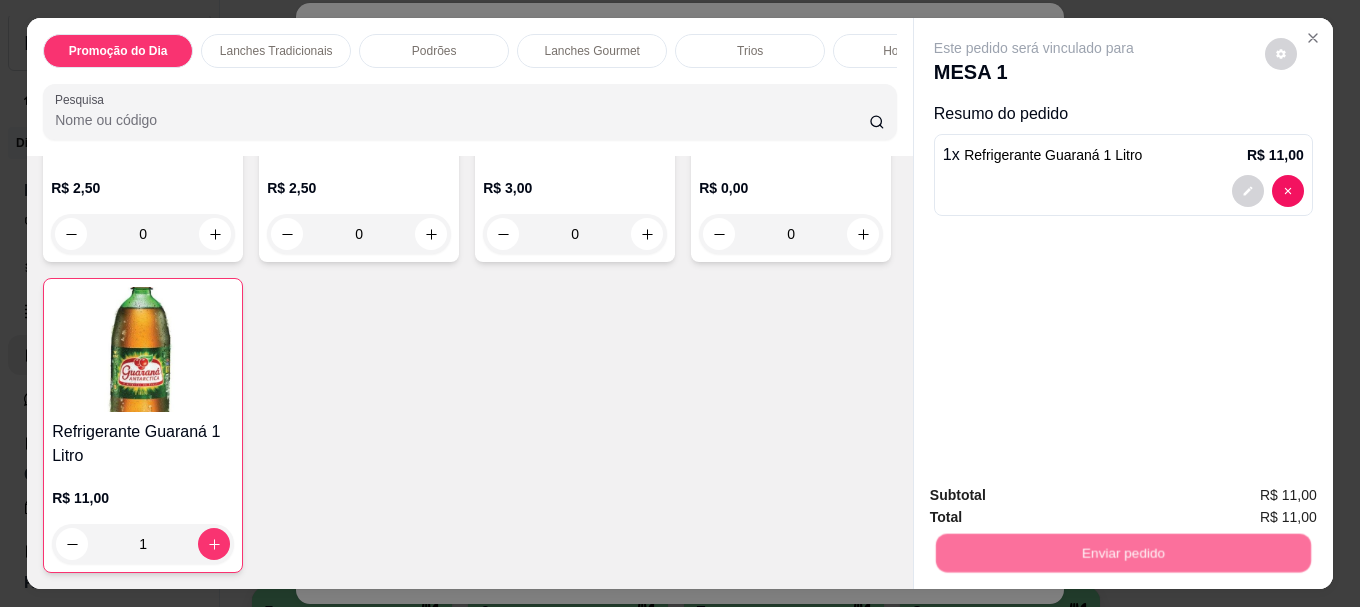 click on "Não registrar e enviar pedido" at bounding box center (1057, 496) 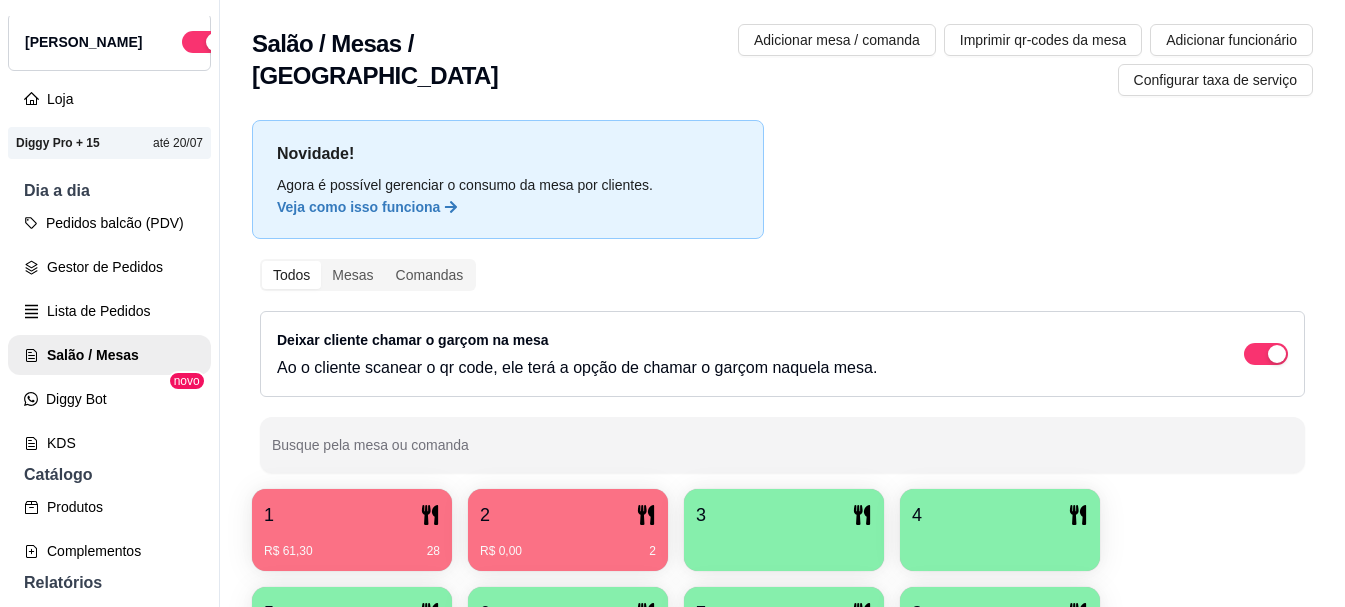 click on "R$ 0,00 2" at bounding box center [568, 551] 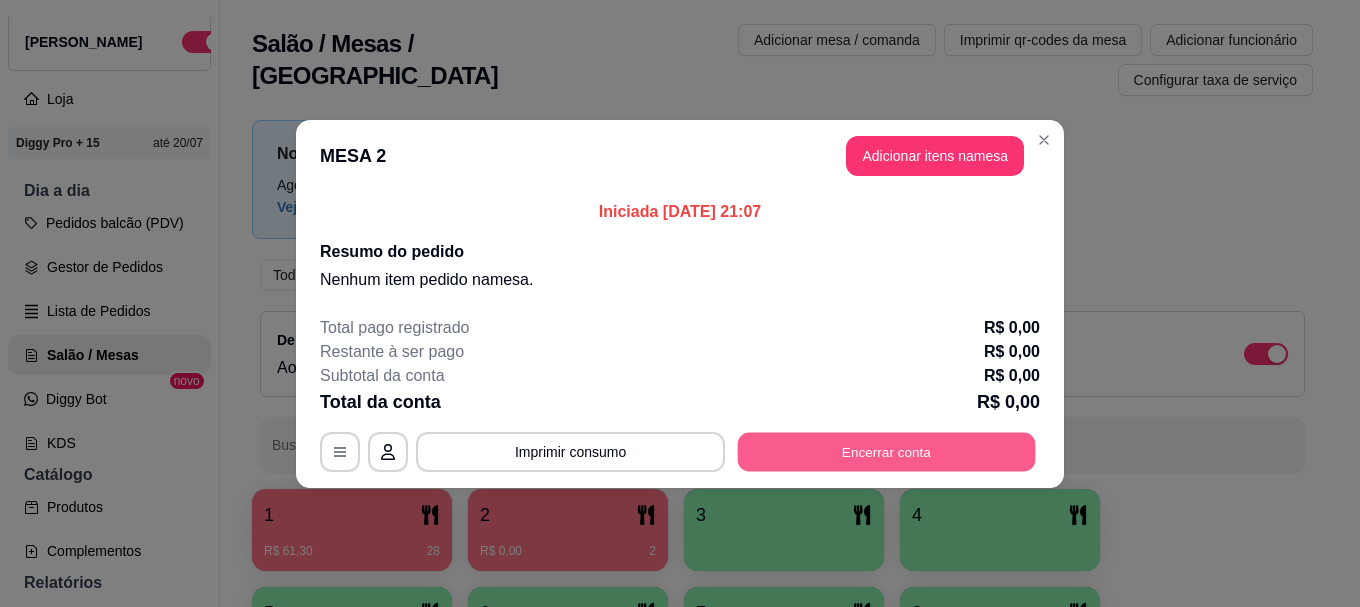 click on "Encerrar conta" at bounding box center [887, 451] 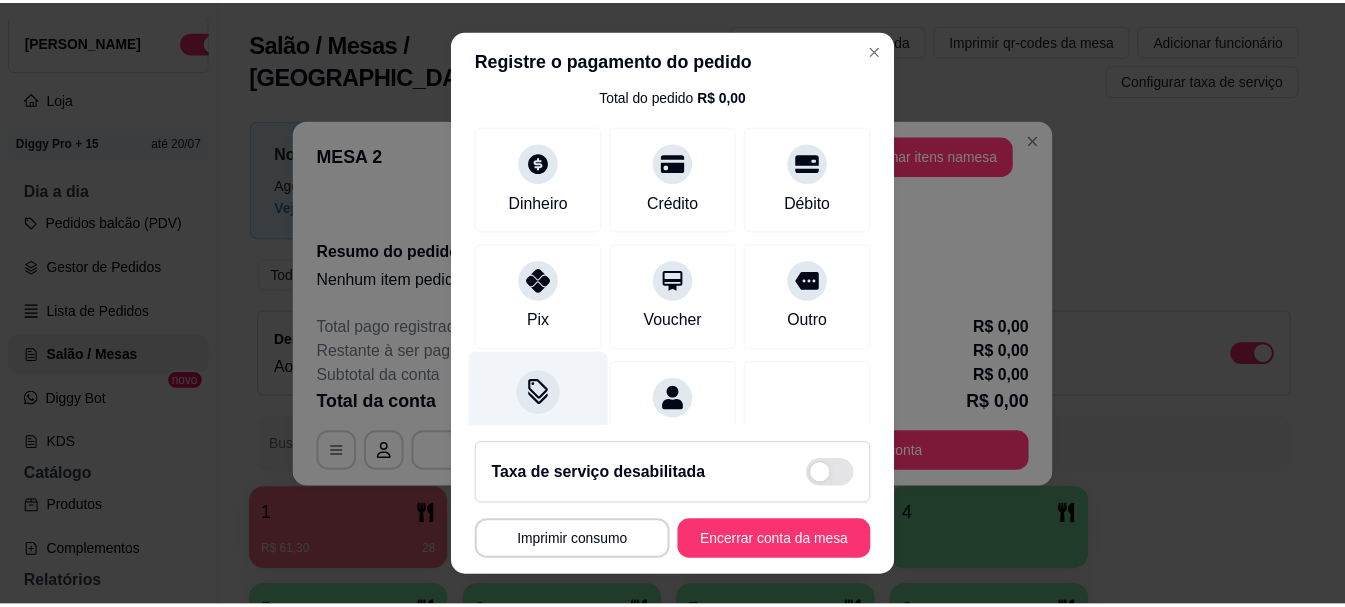 scroll, scrollTop: 157, scrollLeft: 0, axis: vertical 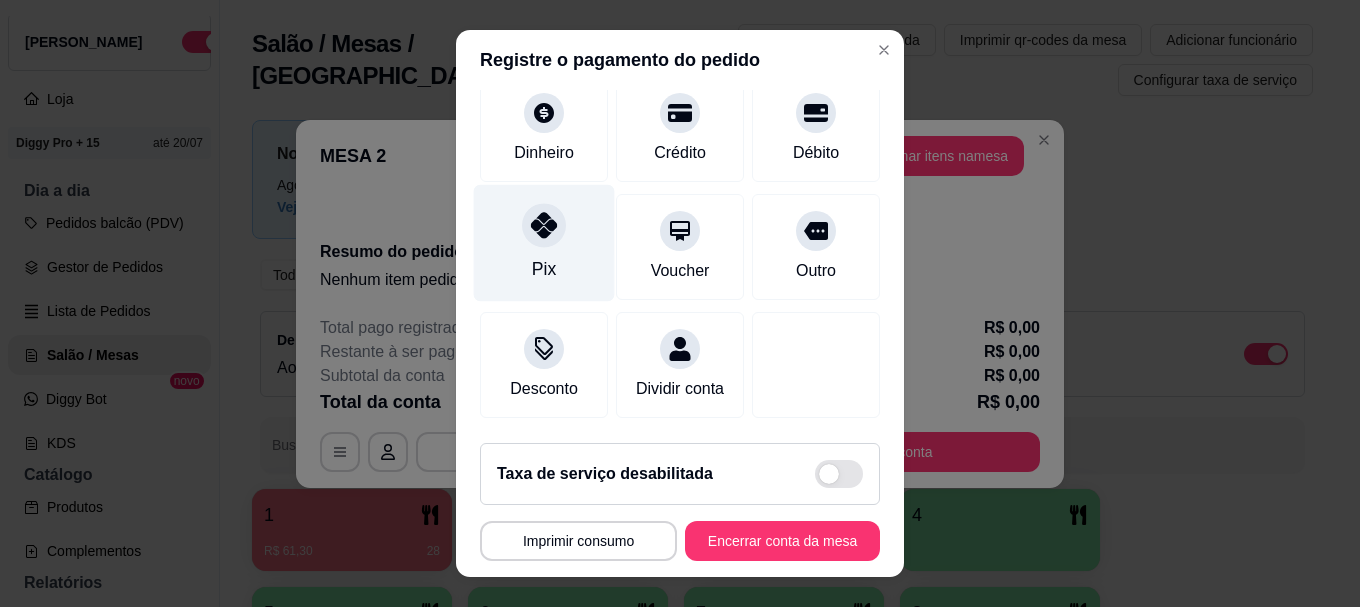 click 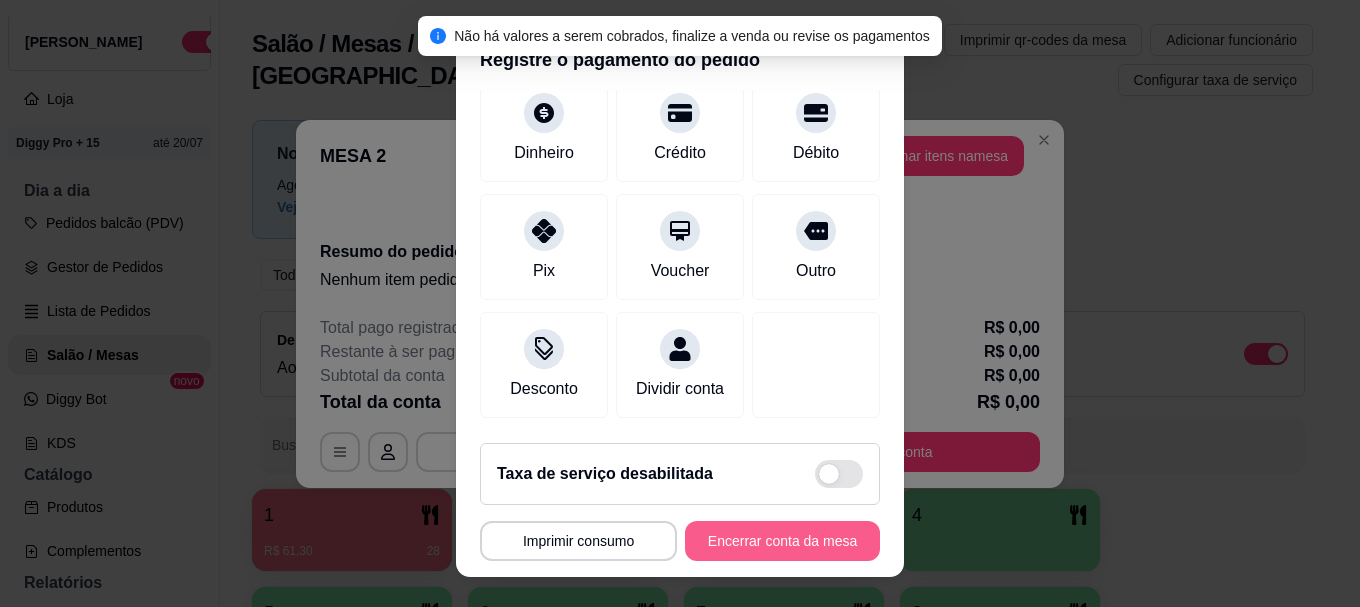 click on "Encerrar conta da mesa" at bounding box center (782, 541) 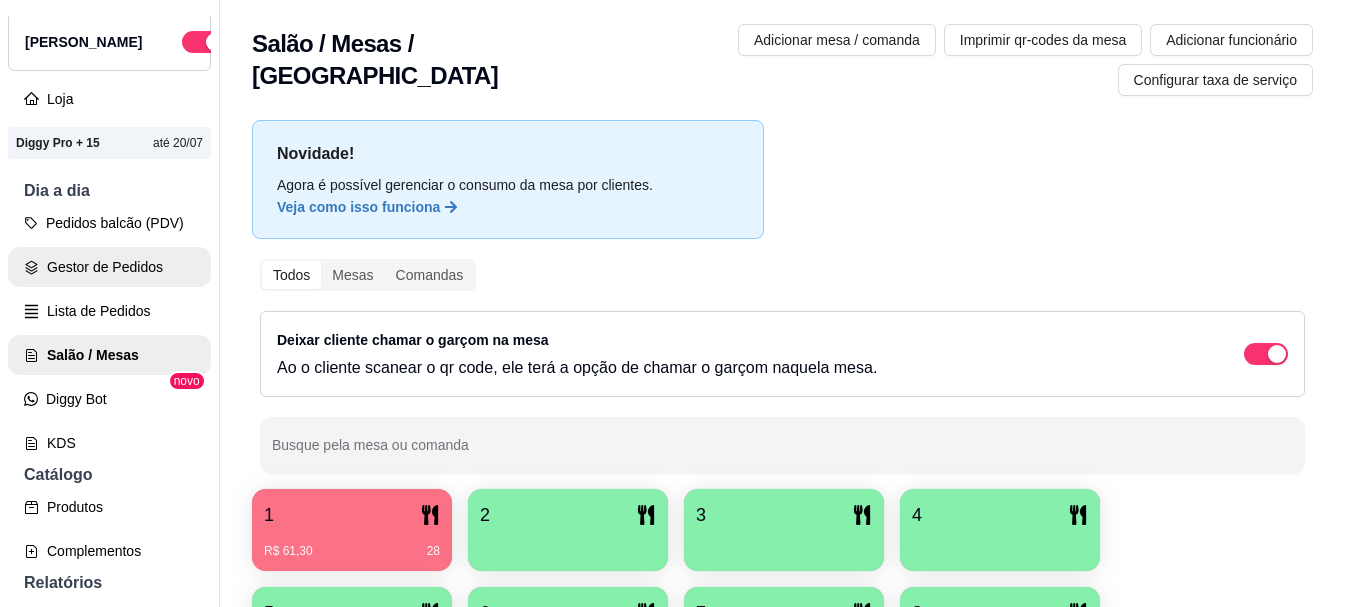 click on "Gestor de Pedidos" at bounding box center (109, 267) 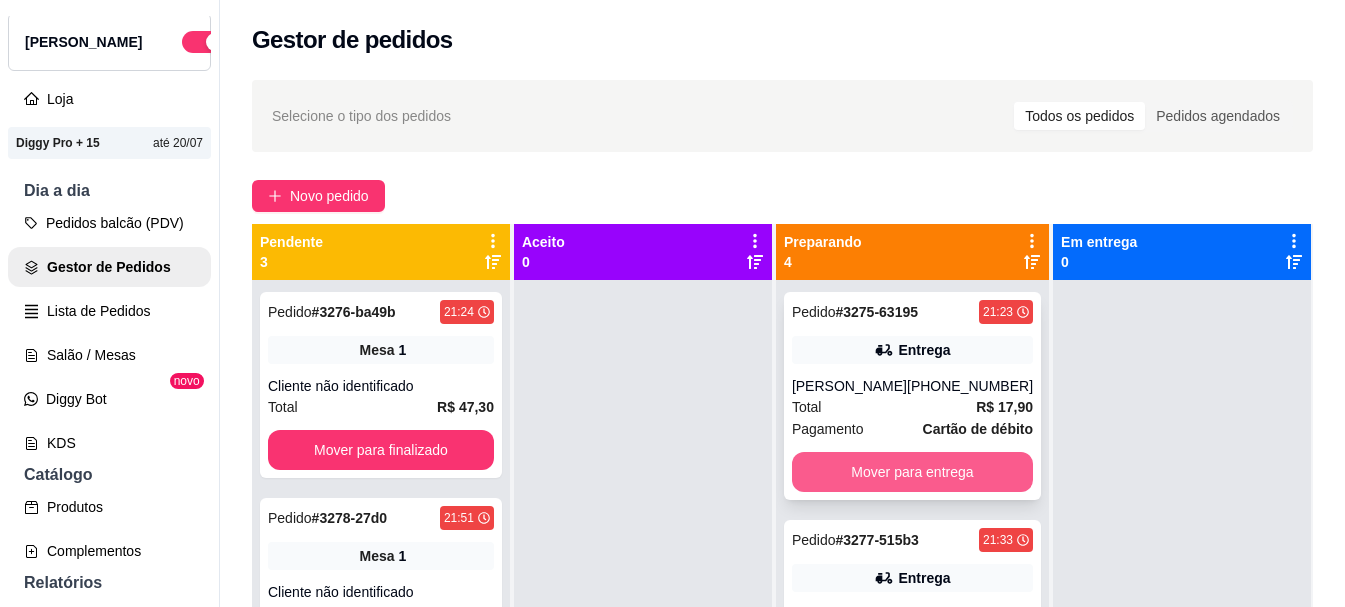 click on "Mover para entrega" at bounding box center [912, 472] 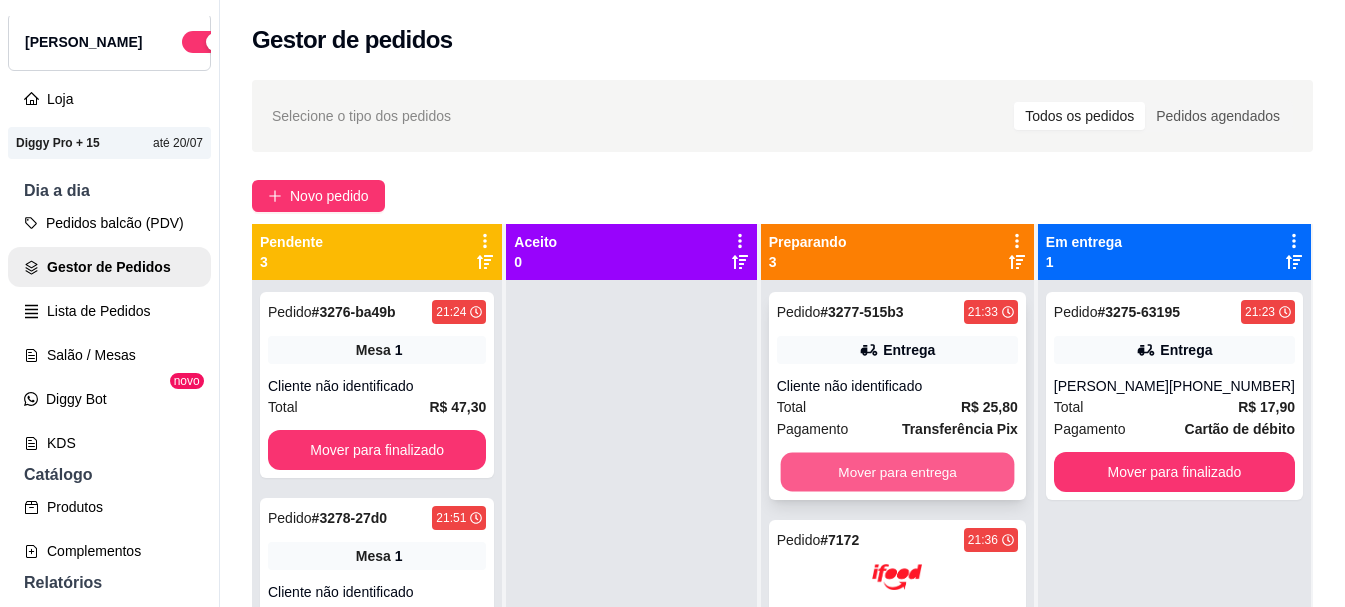 click on "Mover para entrega" at bounding box center [897, 472] 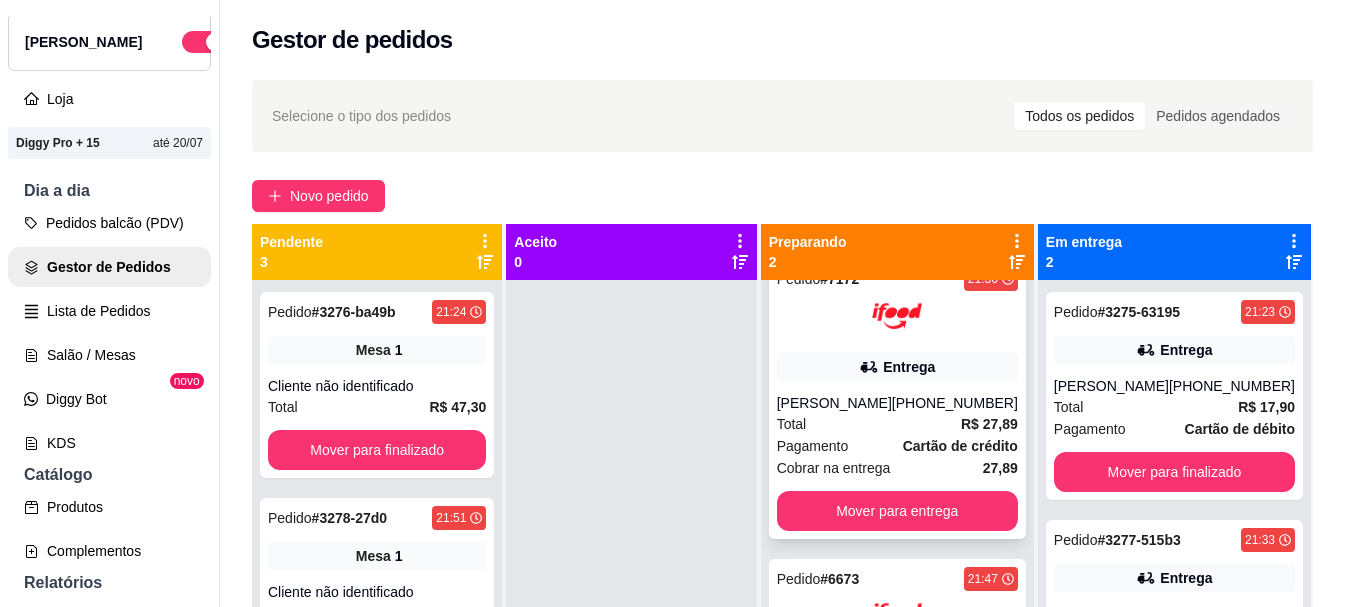 scroll, scrollTop: 53, scrollLeft: 0, axis: vertical 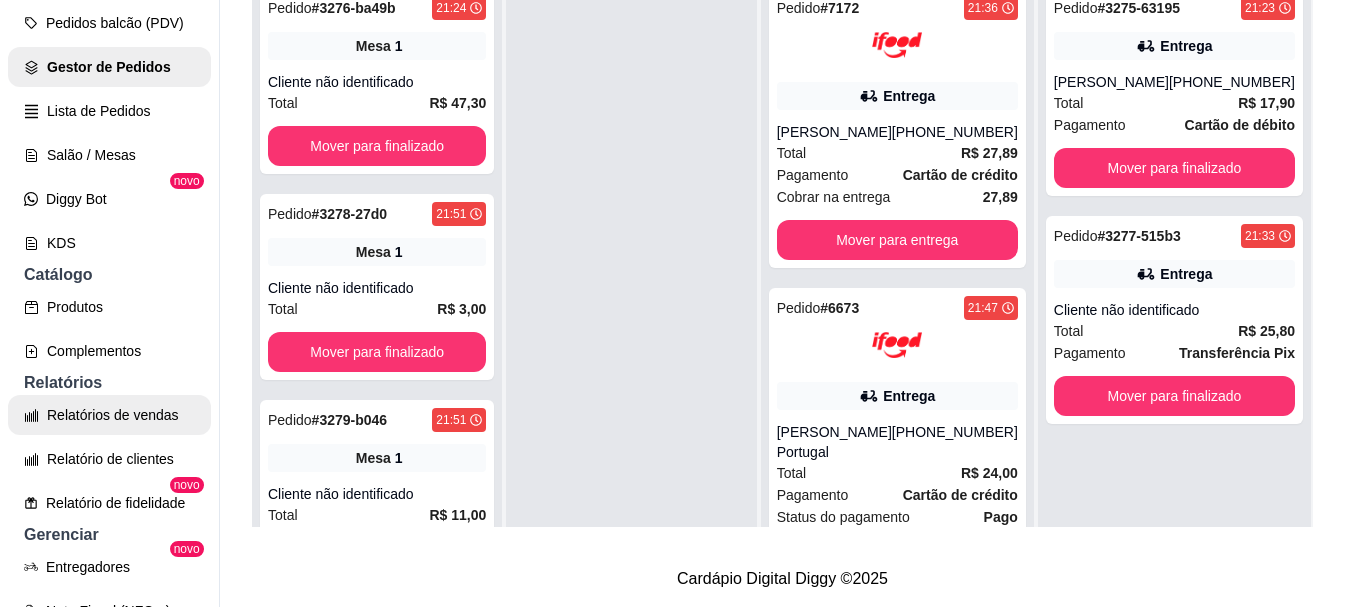 click on "Relatórios de vendas" at bounding box center [109, 415] 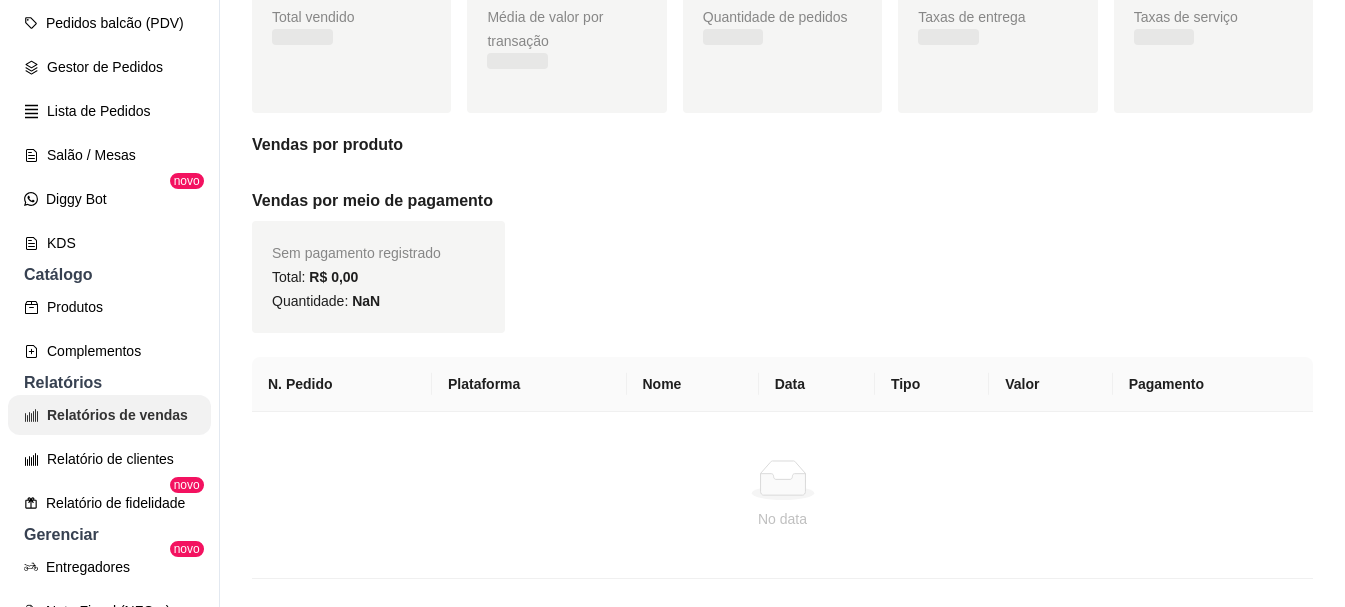 scroll, scrollTop: 0, scrollLeft: 0, axis: both 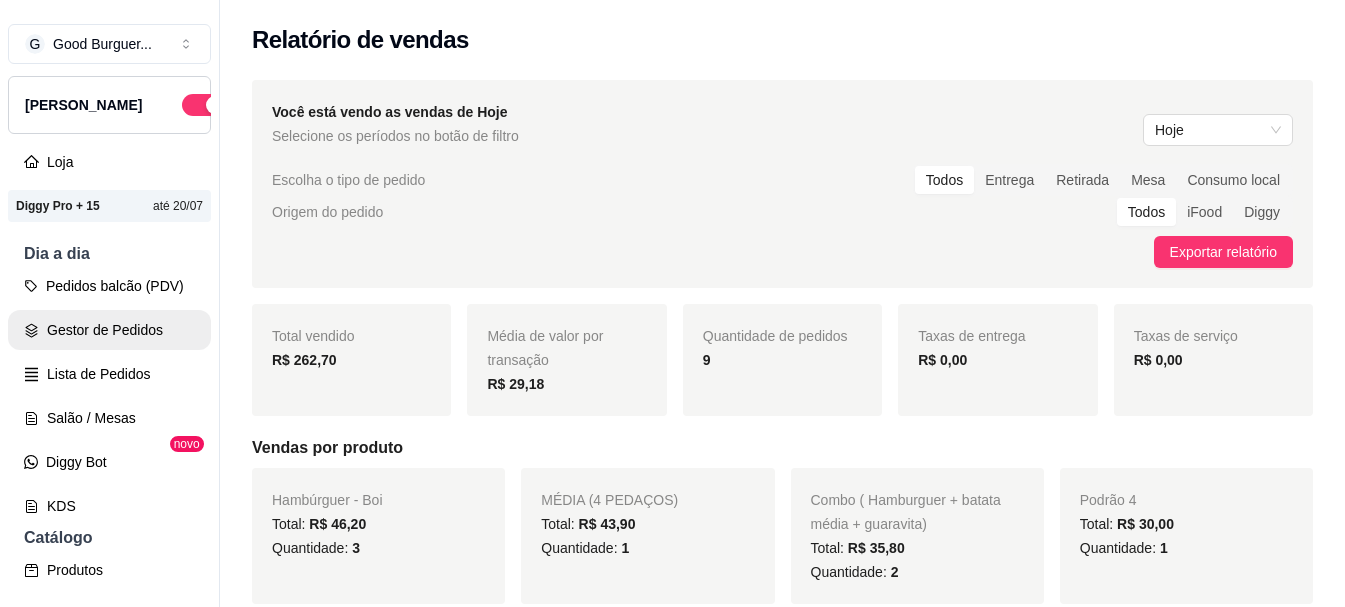 click on "Gestor de Pedidos" at bounding box center (109, 330) 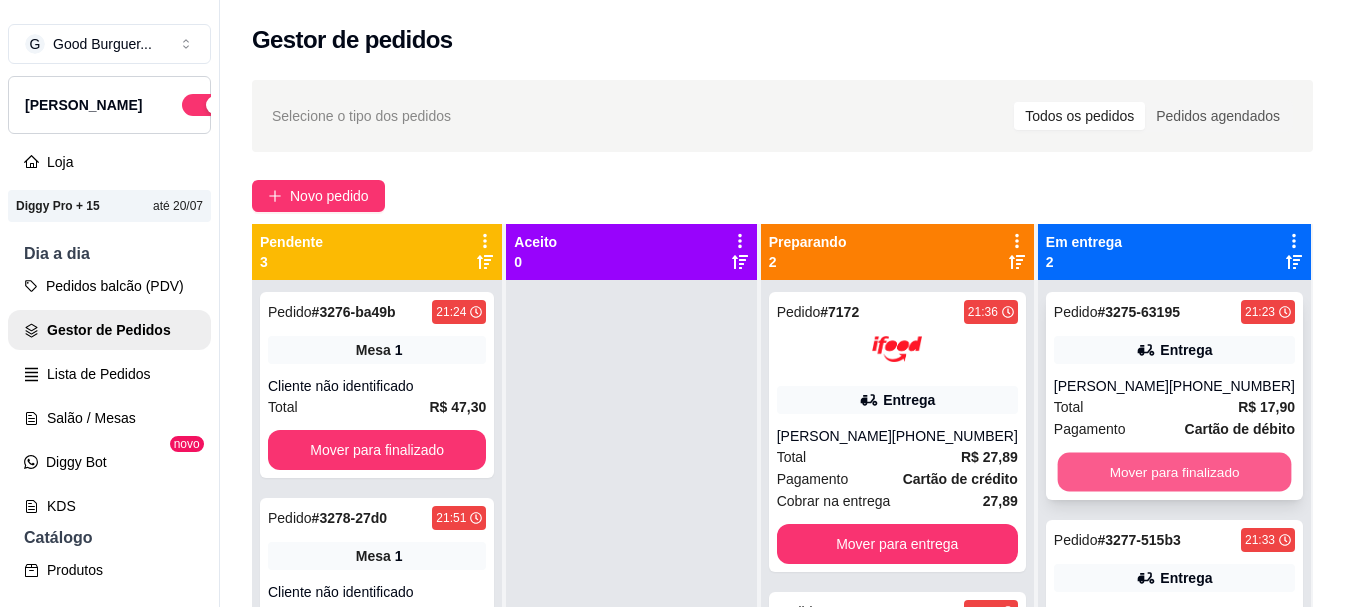 click on "Mover para finalizado" at bounding box center (1174, 472) 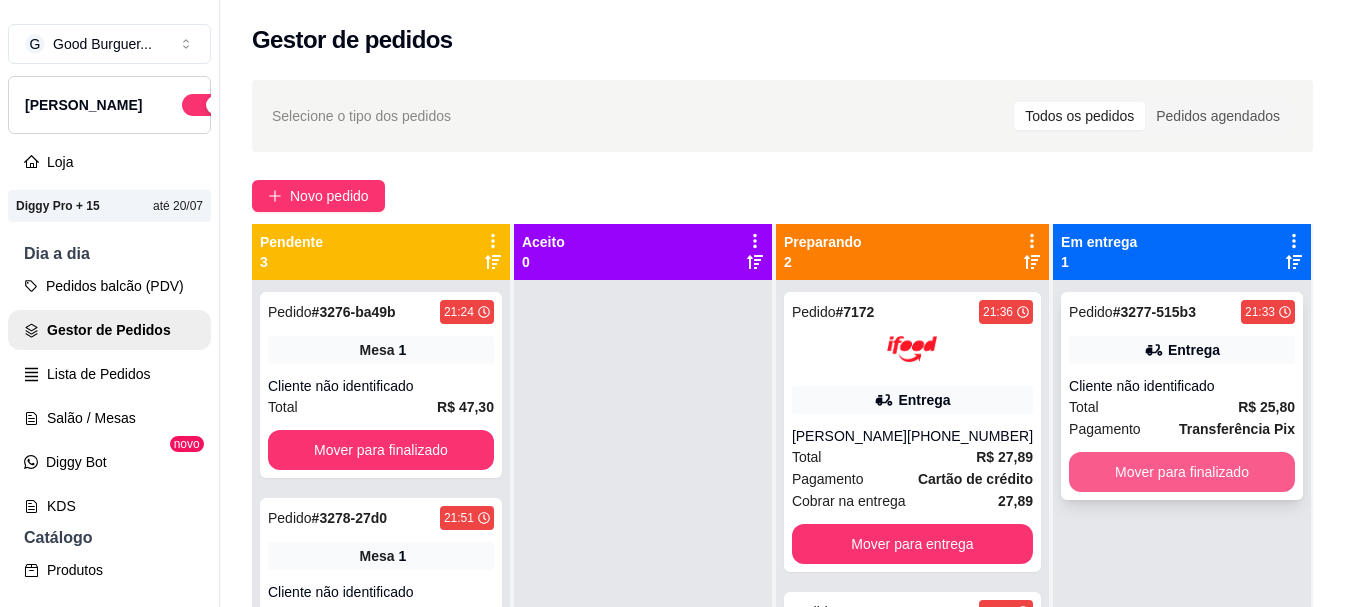 click on "Mover para finalizado" at bounding box center [1182, 472] 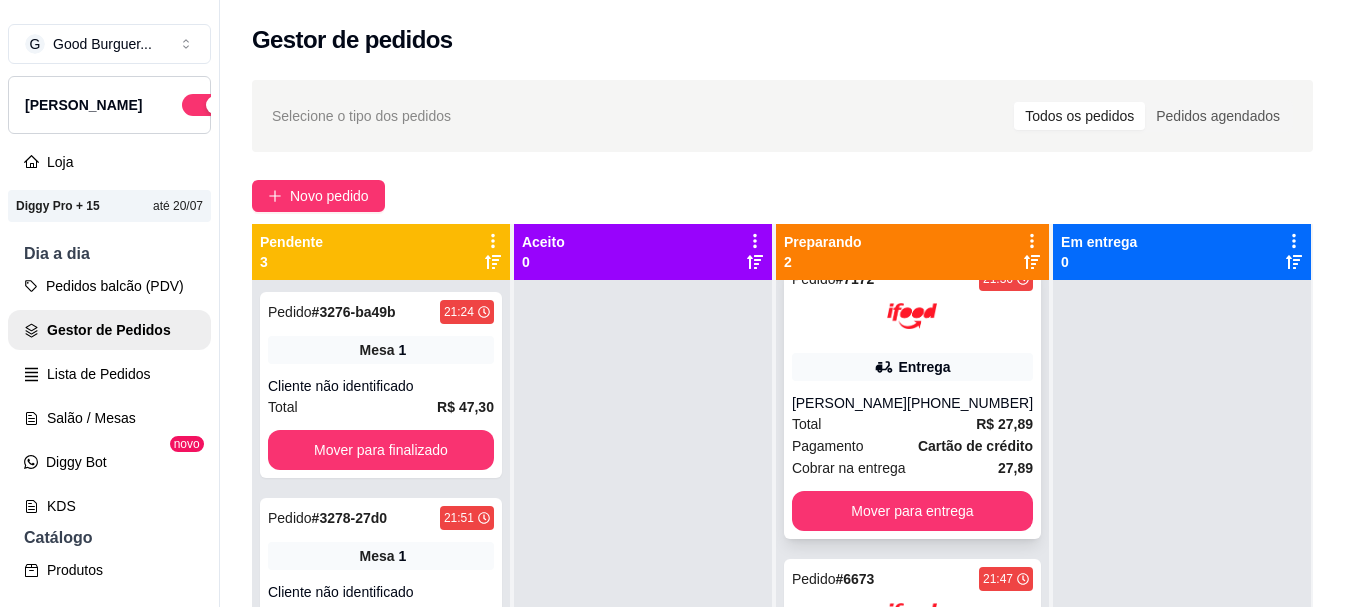 scroll, scrollTop: 53, scrollLeft: 0, axis: vertical 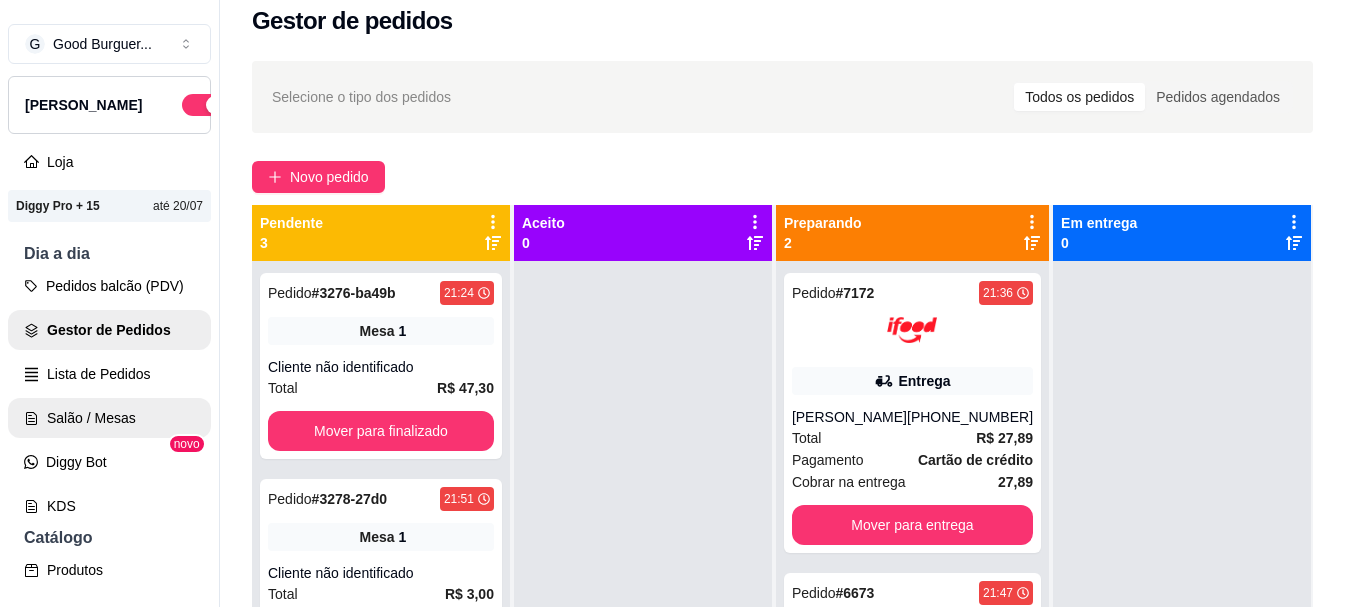 click on "Salão / Mesas" at bounding box center [109, 418] 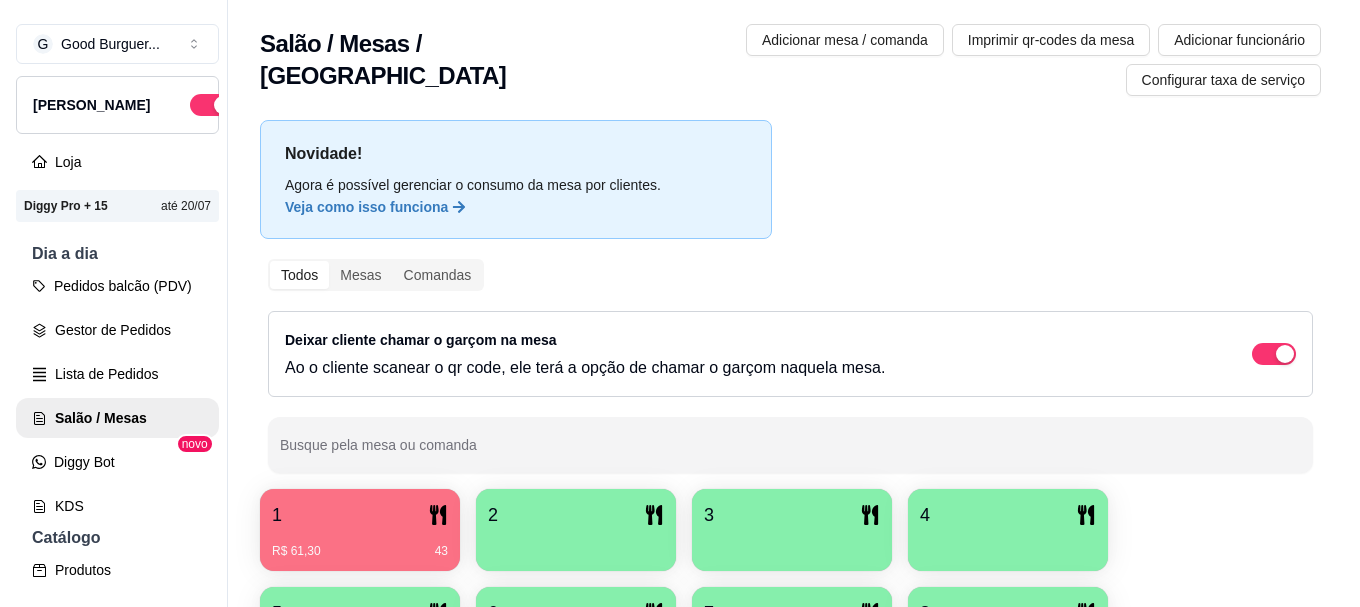 scroll, scrollTop: 200, scrollLeft: 0, axis: vertical 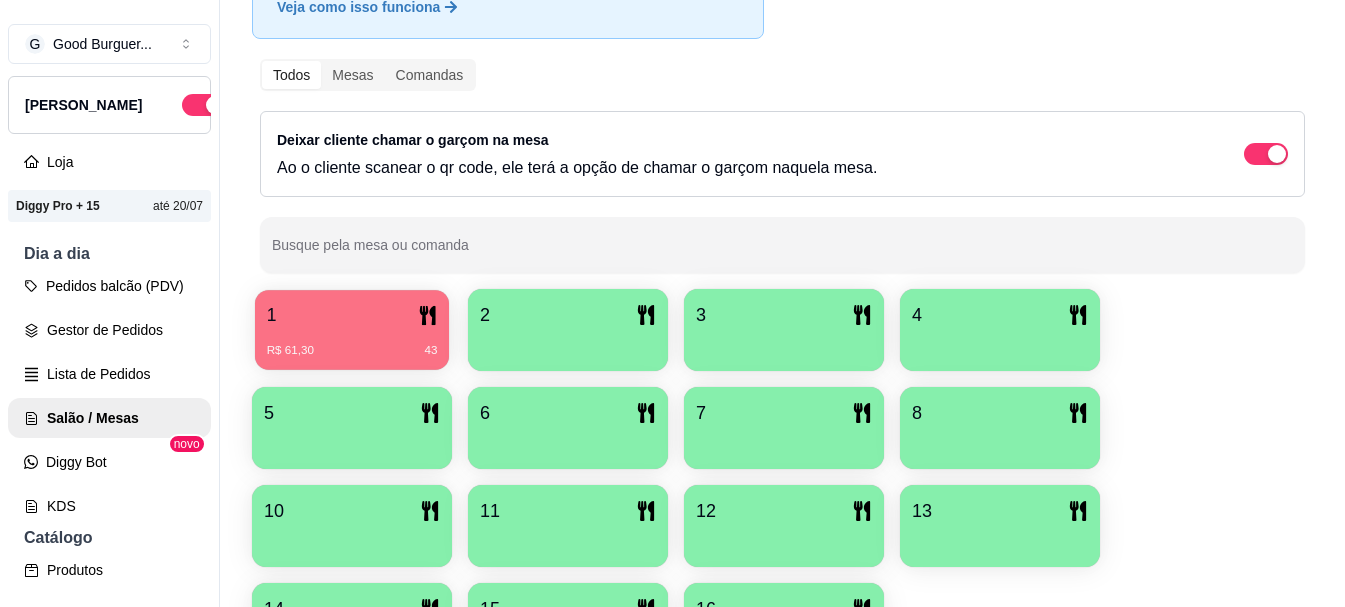 click on "1" at bounding box center (352, 315) 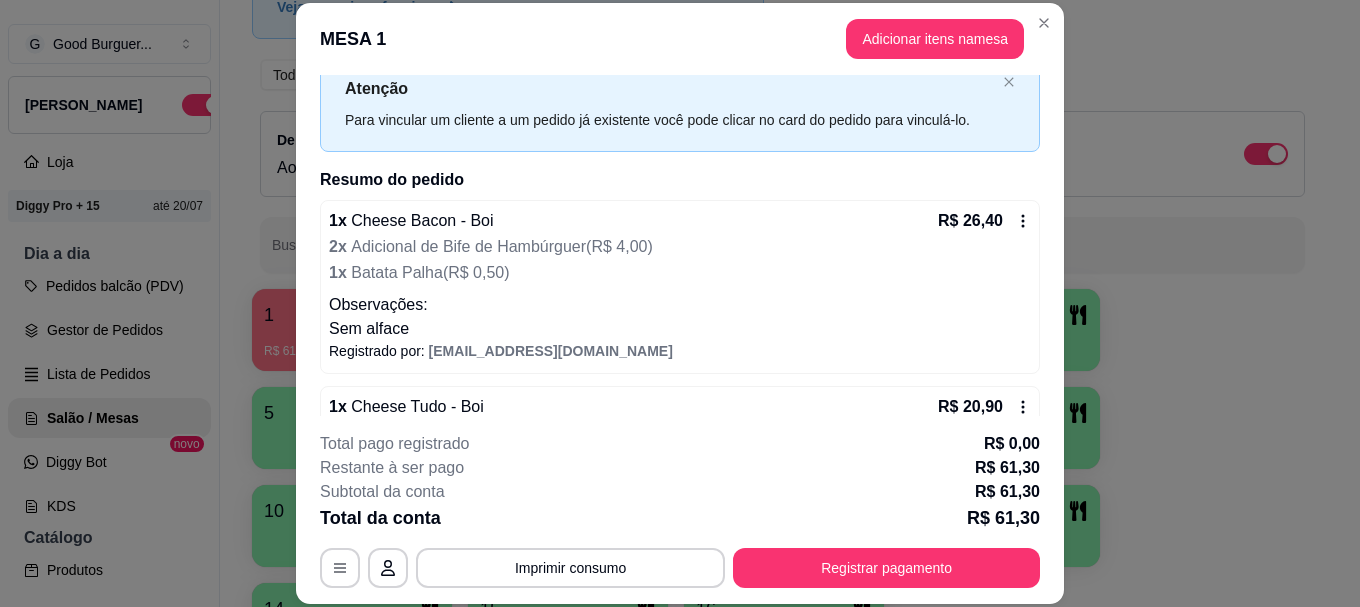 scroll, scrollTop: 100, scrollLeft: 0, axis: vertical 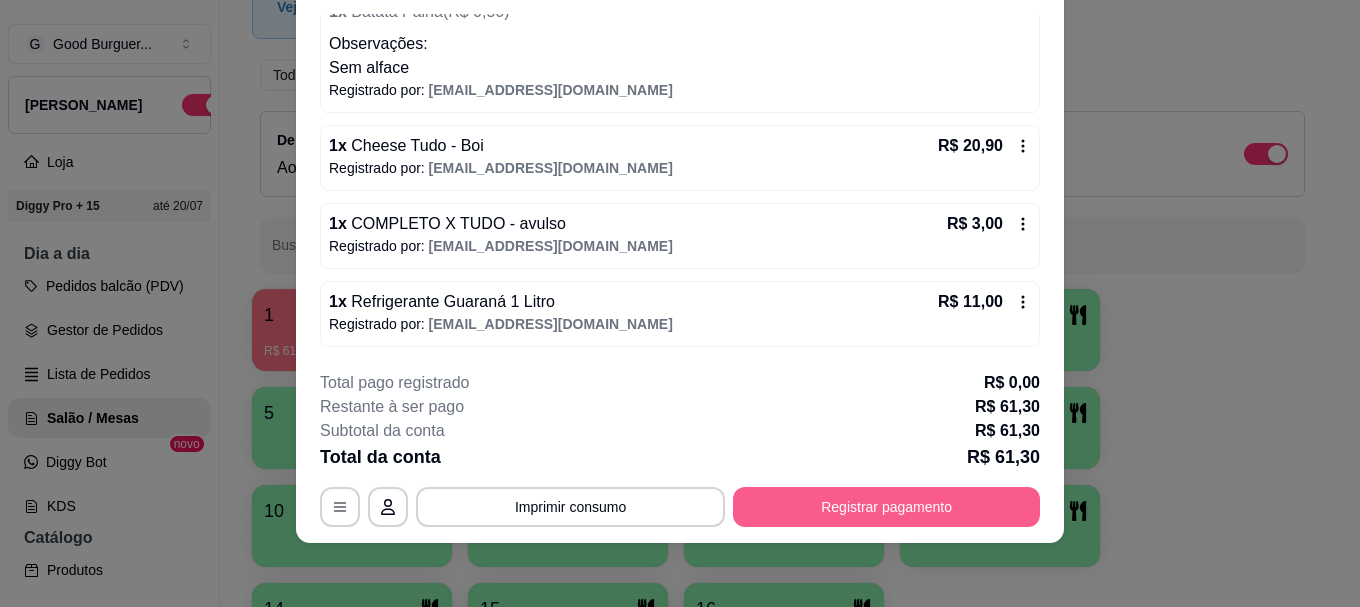 click on "Registrar pagamento" at bounding box center (886, 507) 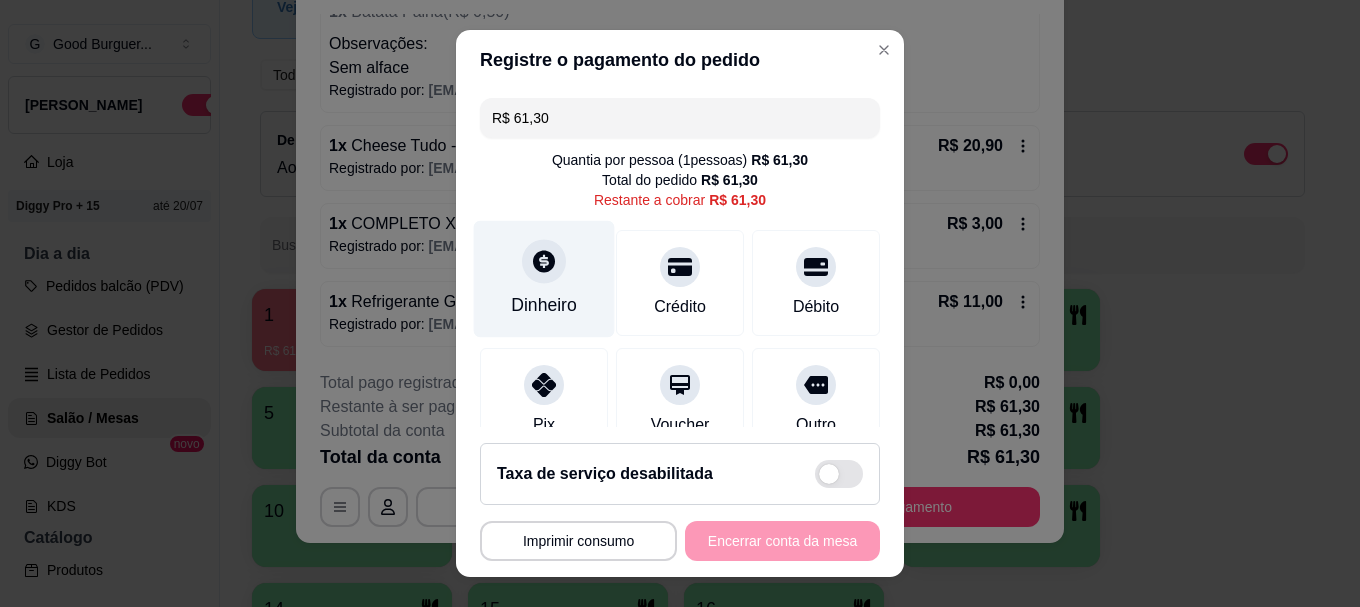 click 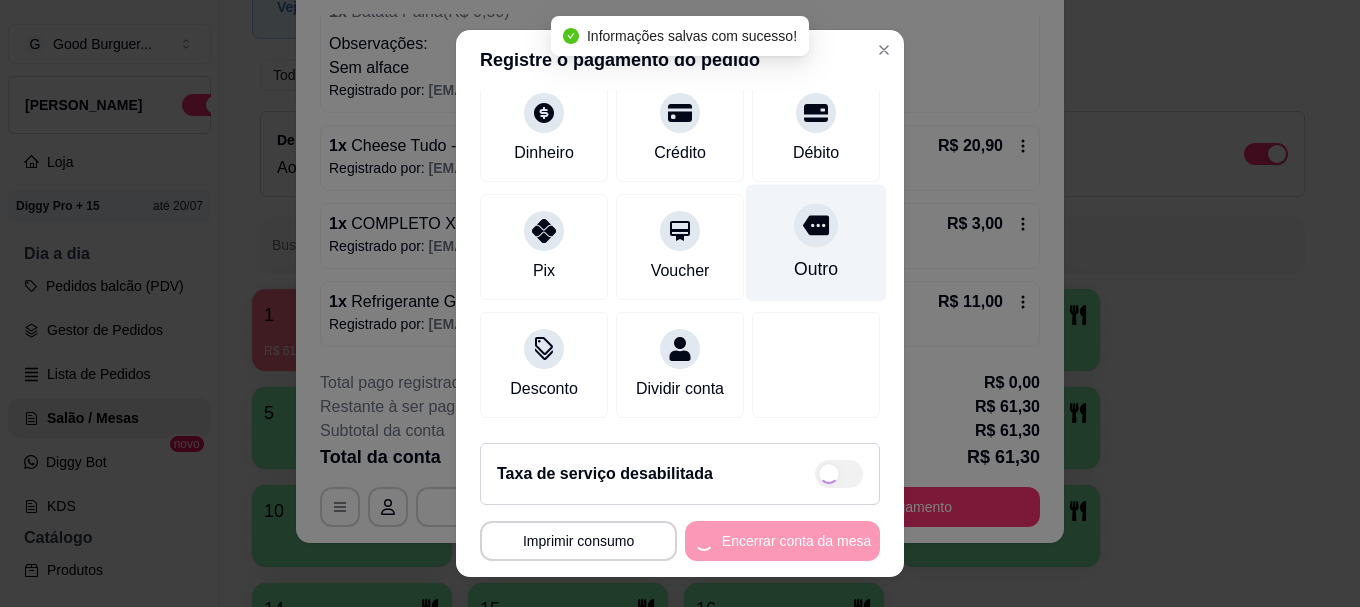 type on "R$ 0,00" 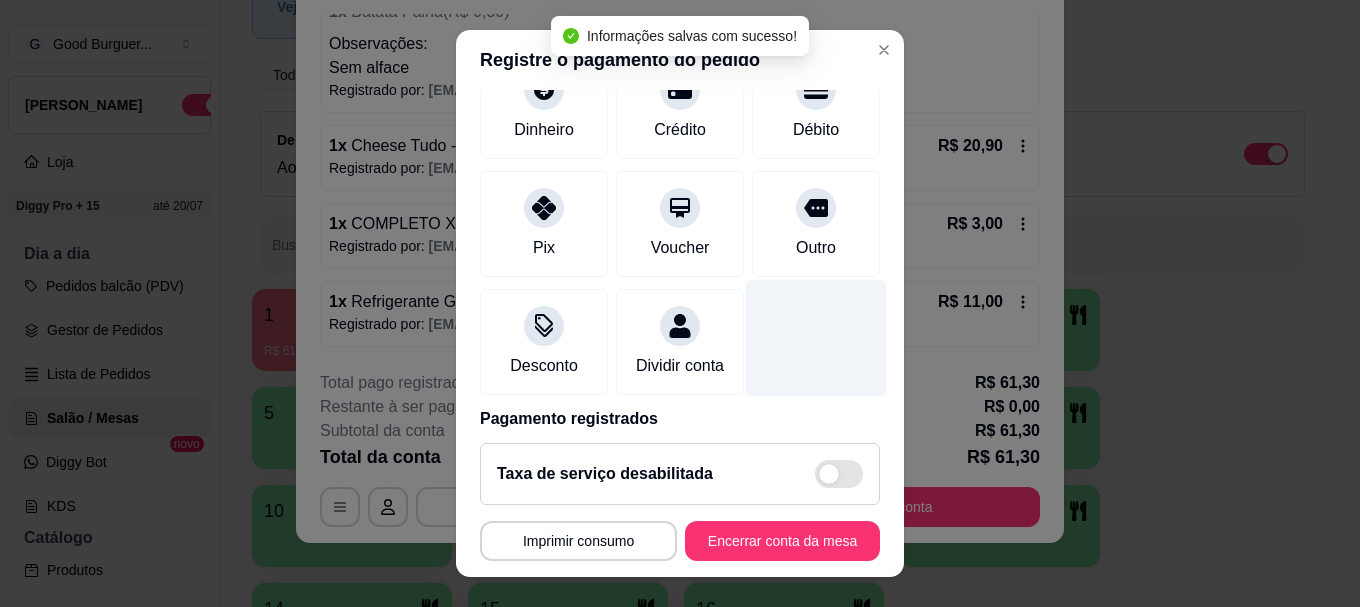 scroll, scrollTop: 261, scrollLeft: 0, axis: vertical 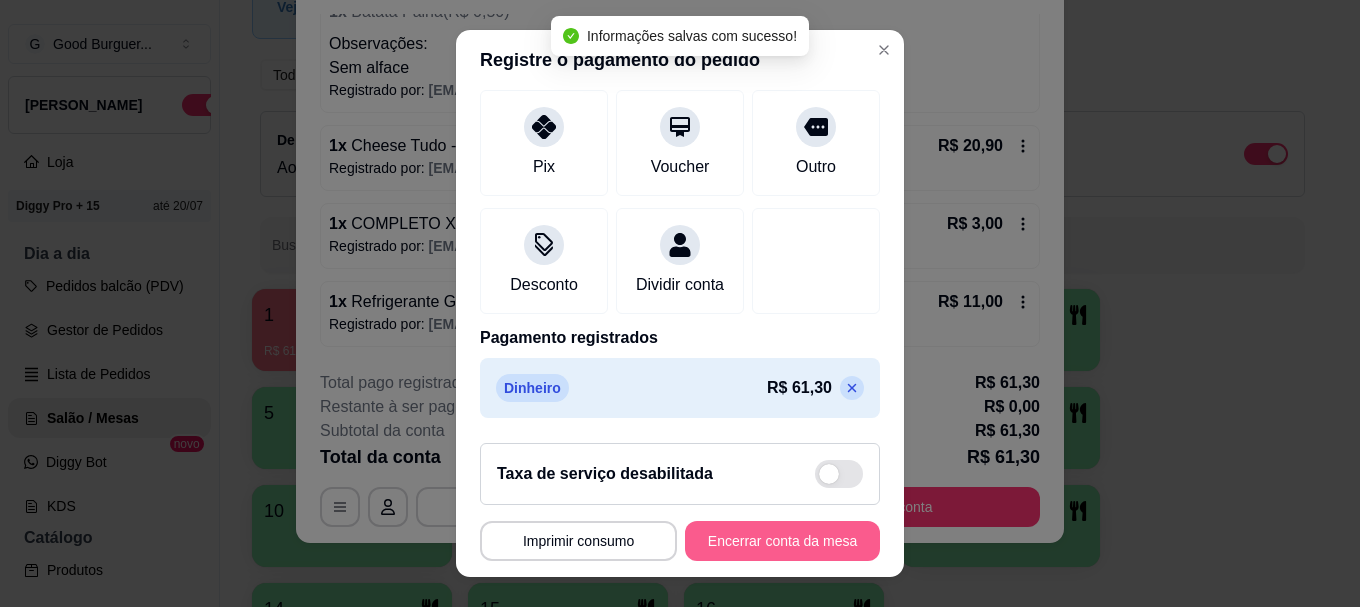 click on "Encerrar conta da mesa" at bounding box center (782, 541) 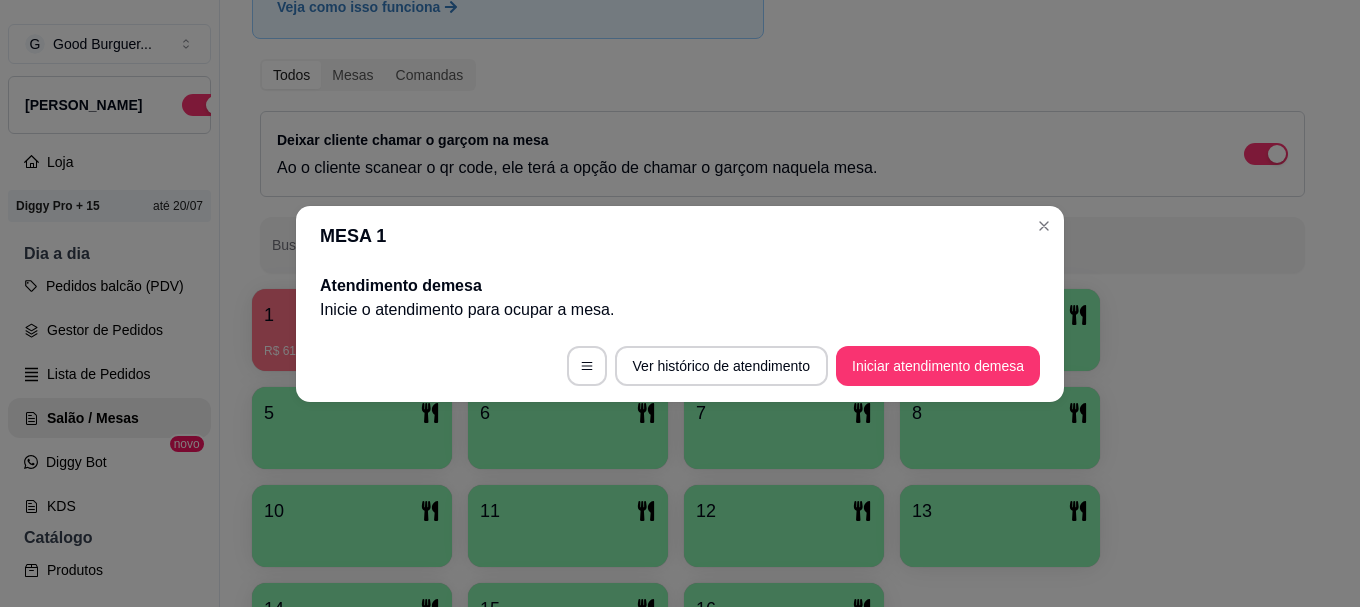 scroll, scrollTop: 0, scrollLeft: 0, axis: both 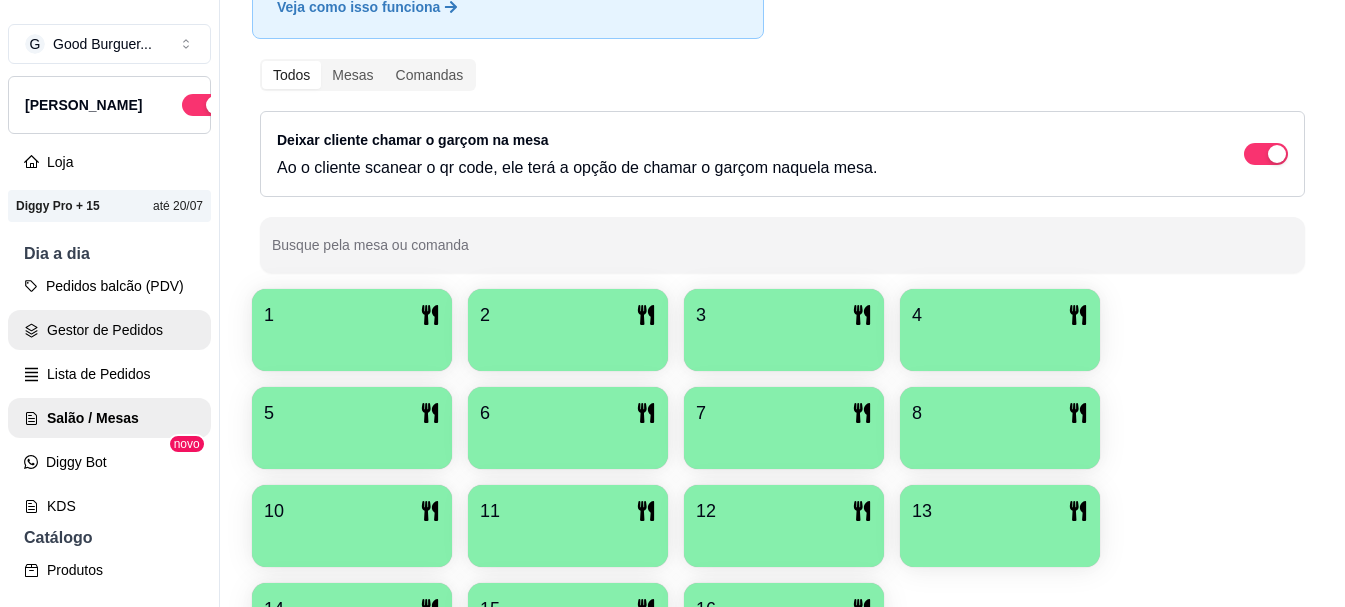 click on "Gestor de Pedidos" at bounding box center [109, 330] 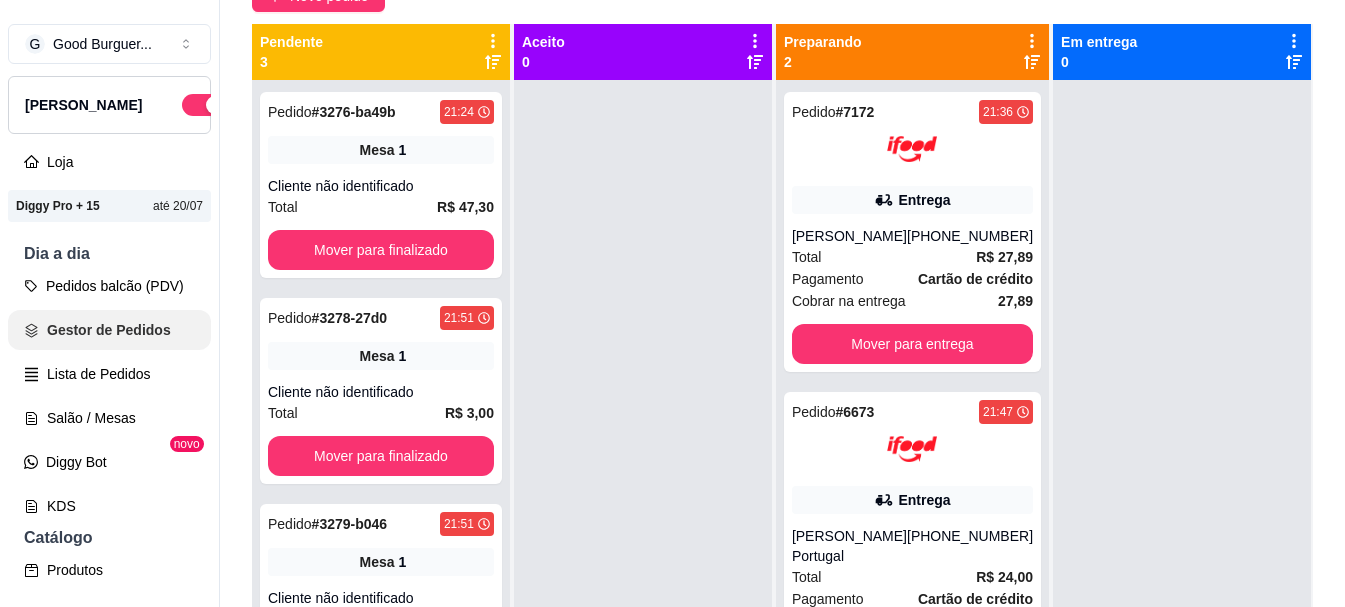 scroll, scrollTop: 0, scrollLeft: 0, axis: both 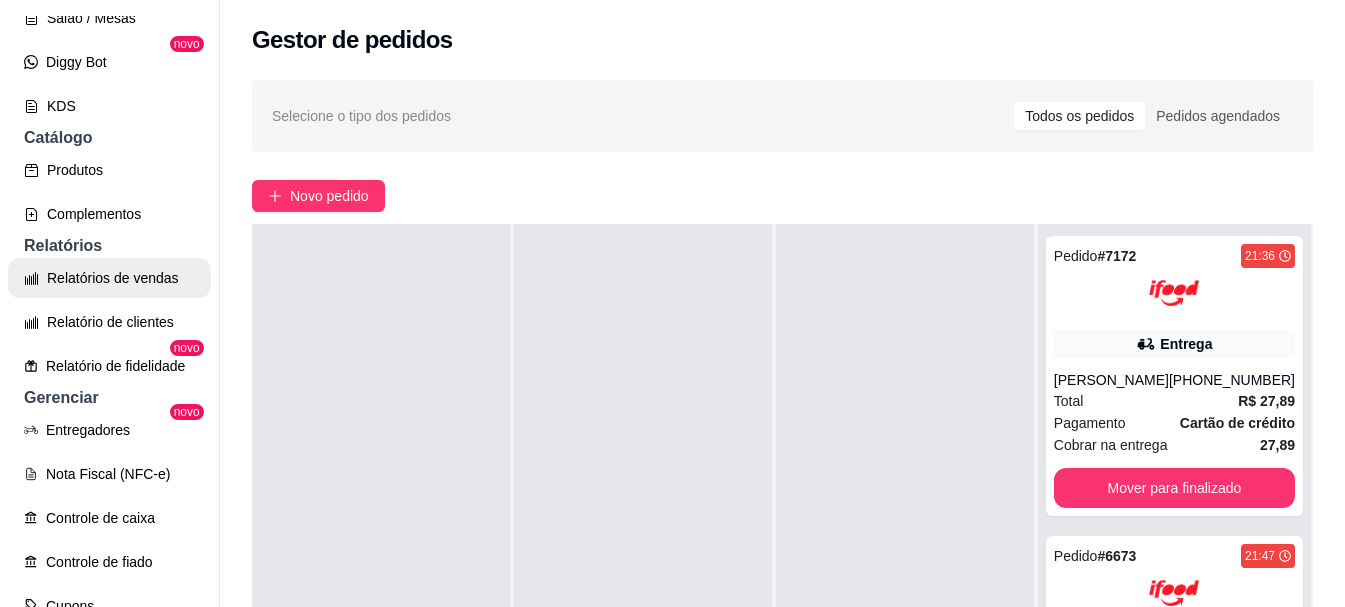 click on "Relatórios de vendas" at bounding box center (109, 278) 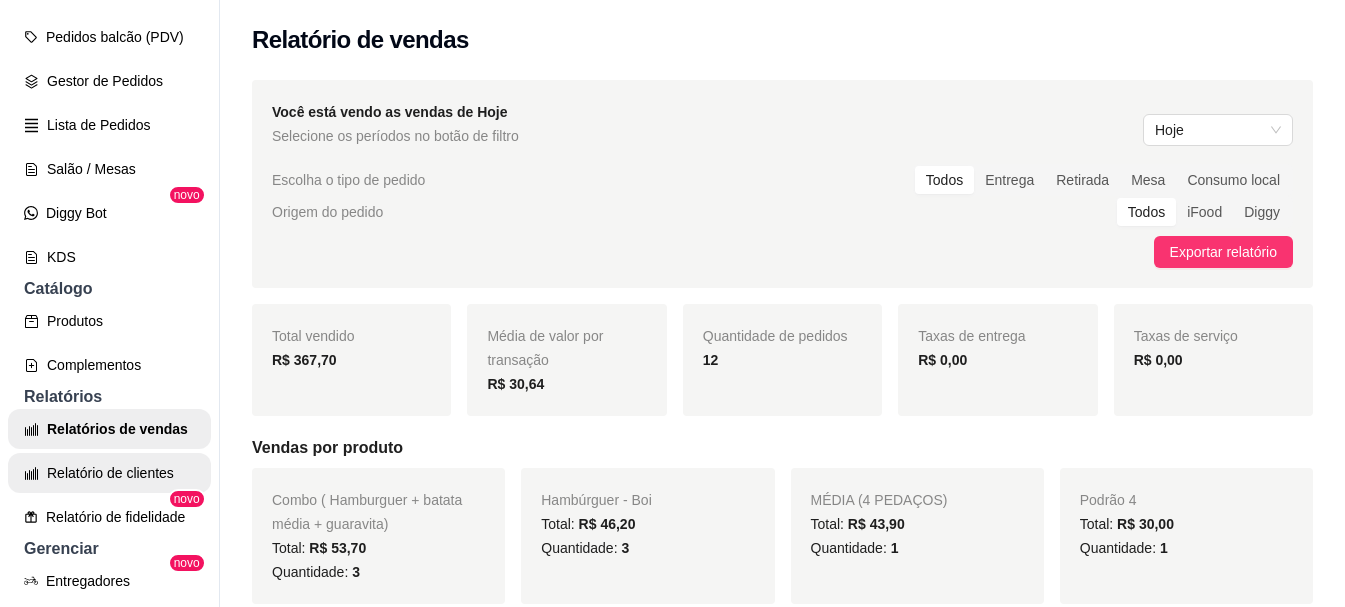 scroll, scrollTop: 0, scrollLeft: 0, axis: both 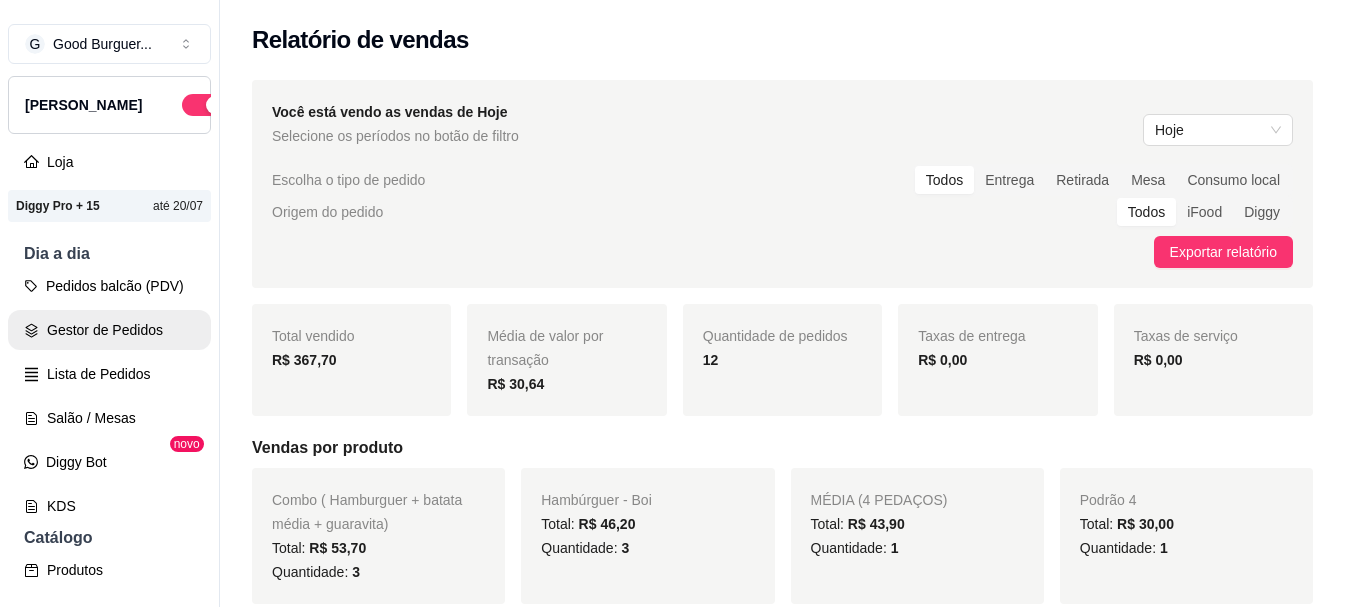 click on "Gestor de Pedidos" at bounding box center [109, 330] 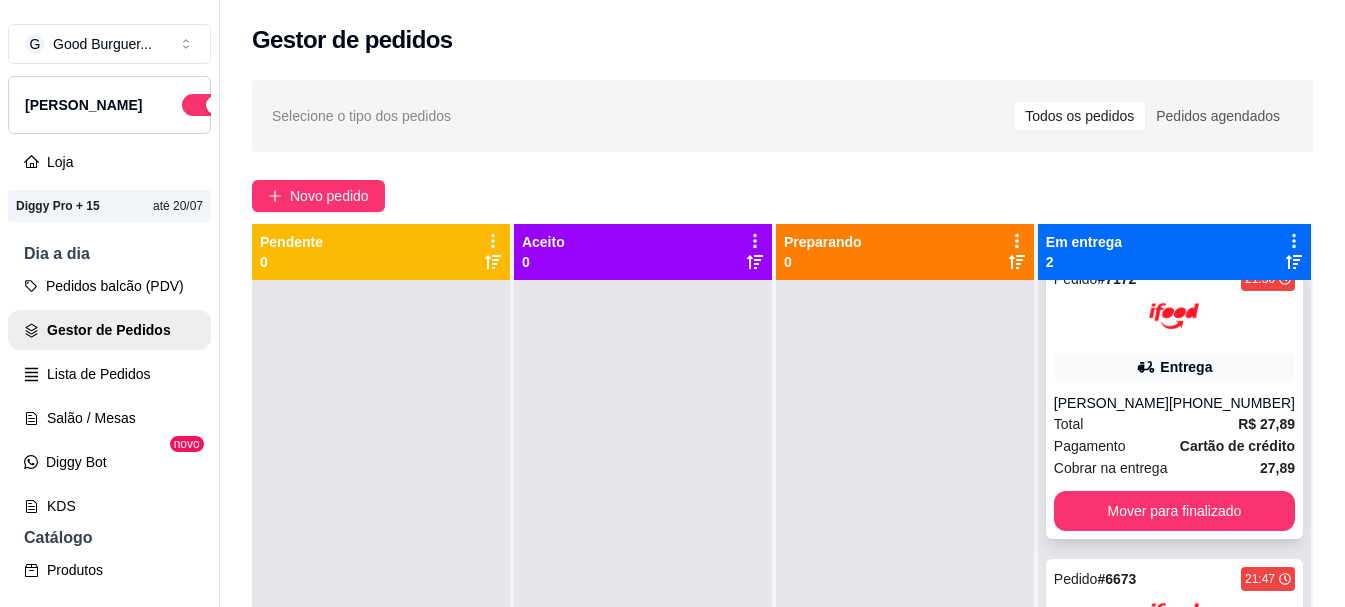 scroll, scrollTop: 53, scrollLeft: 0, axis: vertical 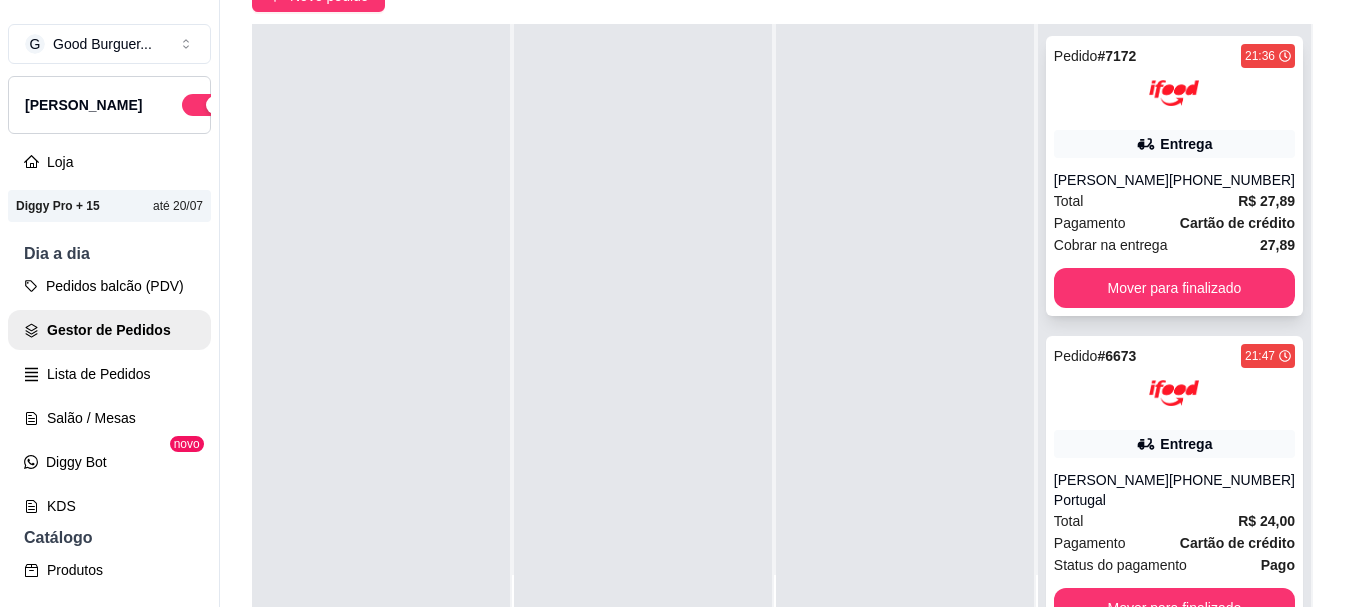 click on "Total R$ 27,89" at bounding box center (1174, 201) 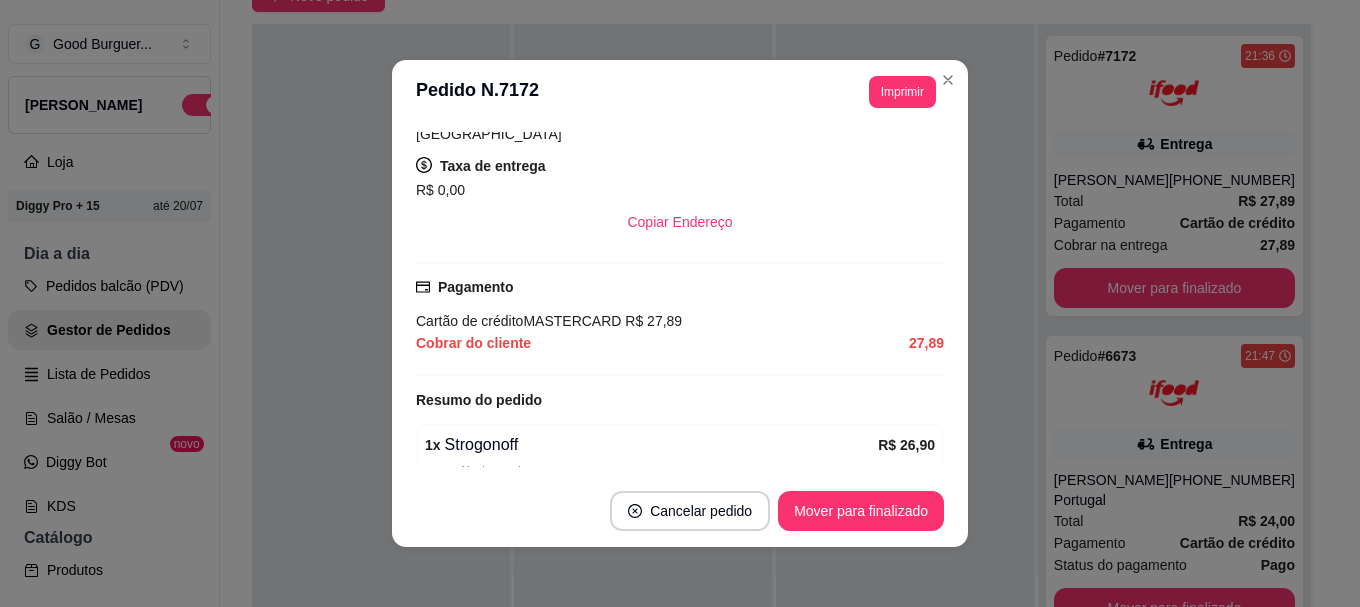 scroll, scrollTop: 542, scrollLeft: 0, axis: vertical 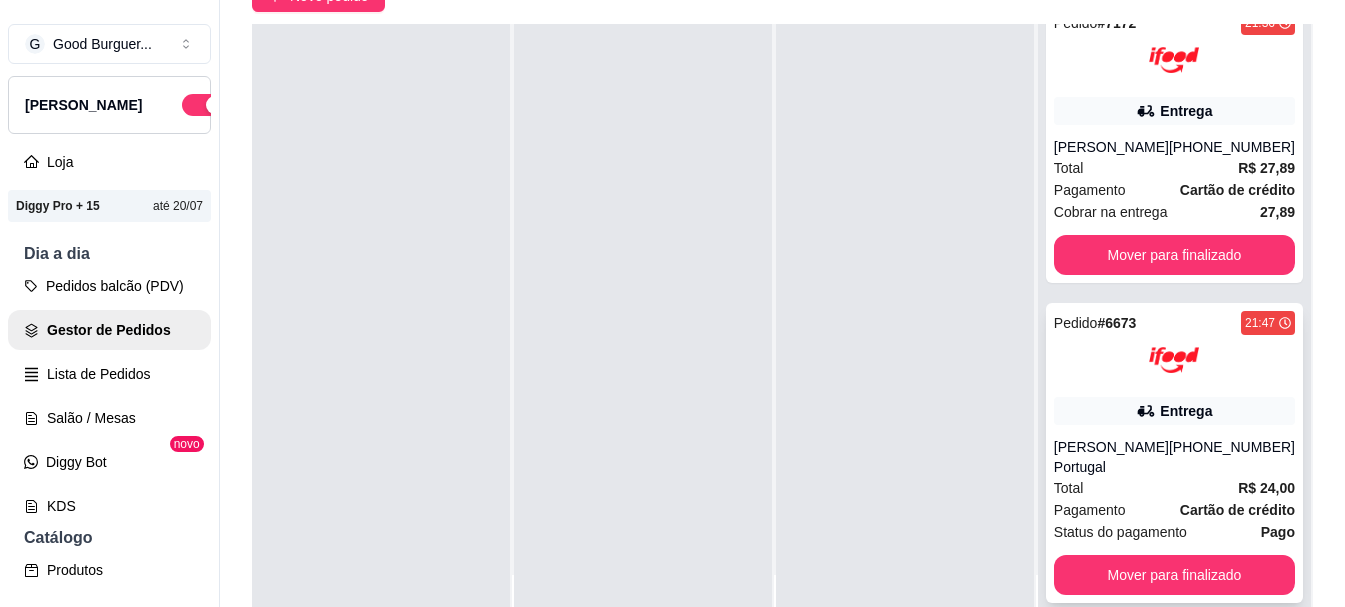click on "[PERSON_NAME] Portugal" at bounding box center [1111, 457] 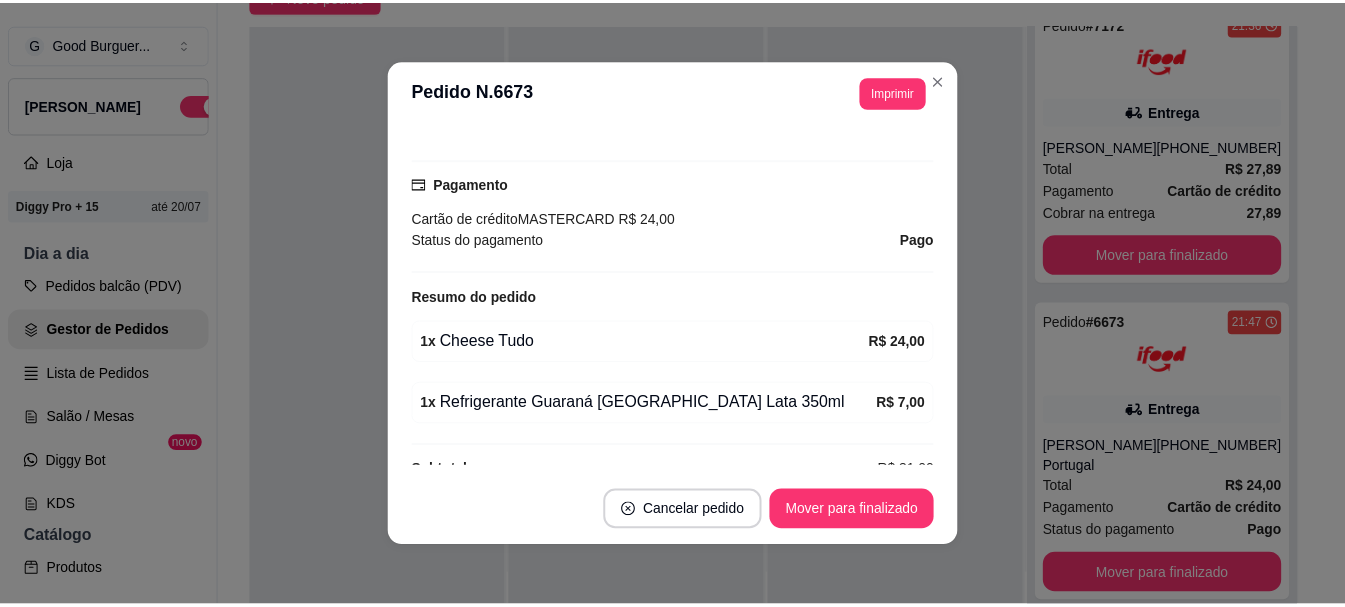 scroll, scrollTop: 200, scrollLeft: 0, axis: vertical 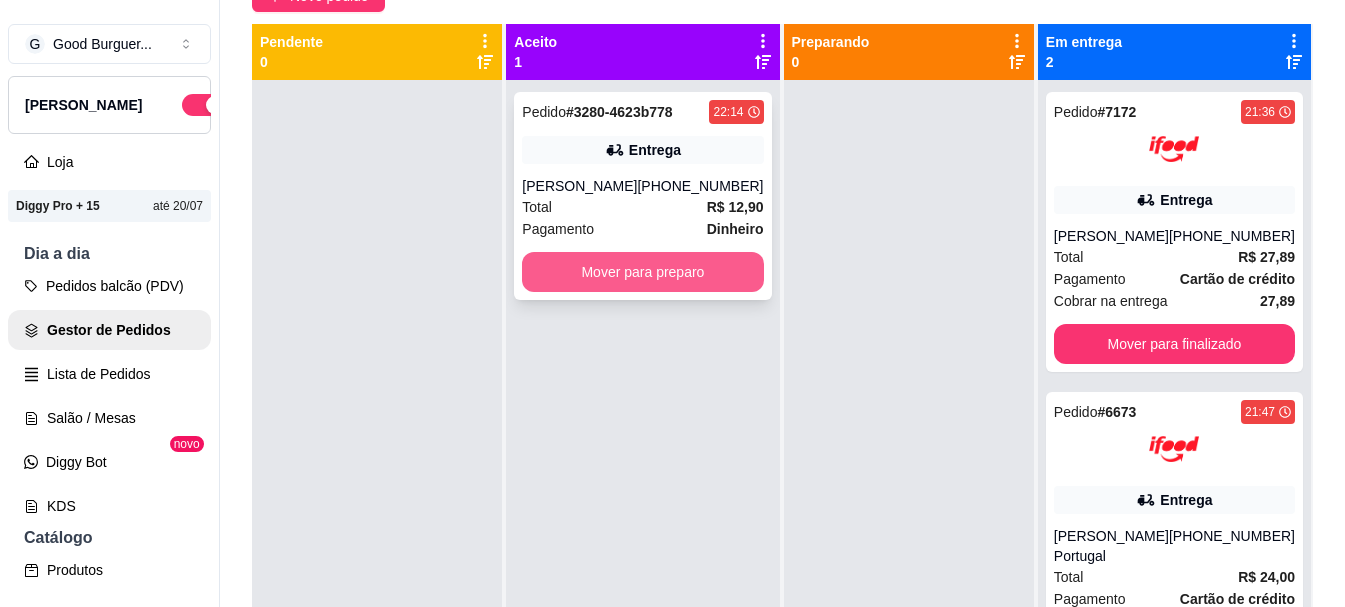 click on "Mover para preparo" at bounding box center (642, 272) 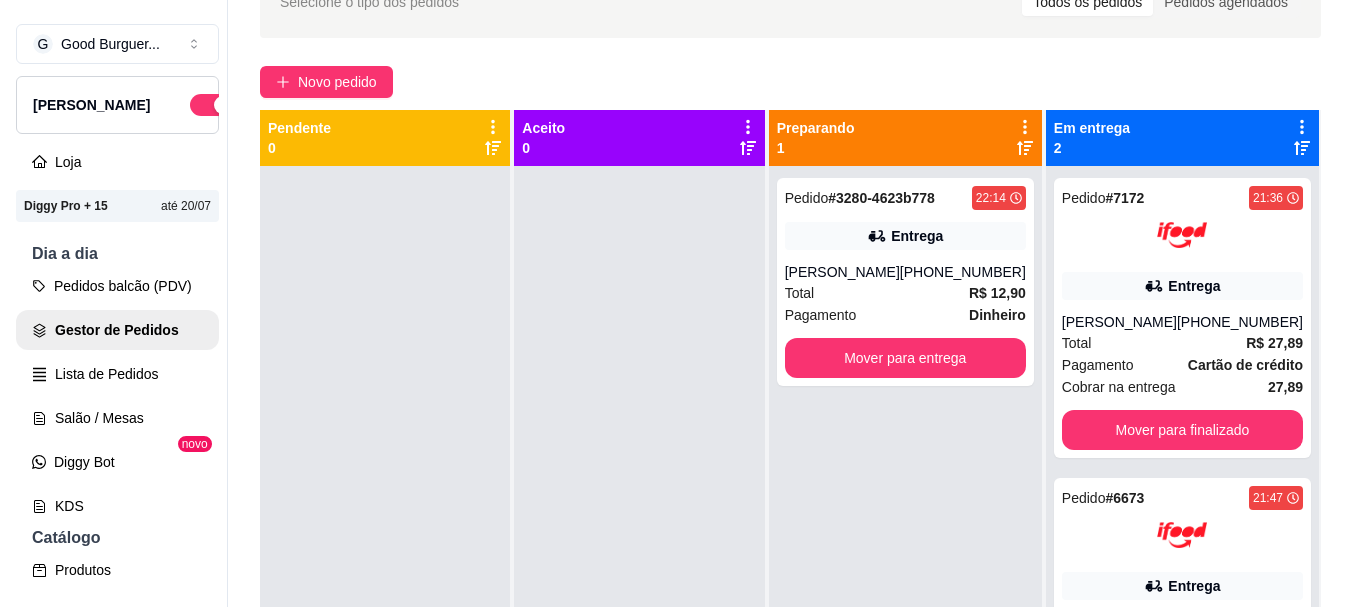 scroll, scrollTop: 0, scrollLeft: 0, axis: both 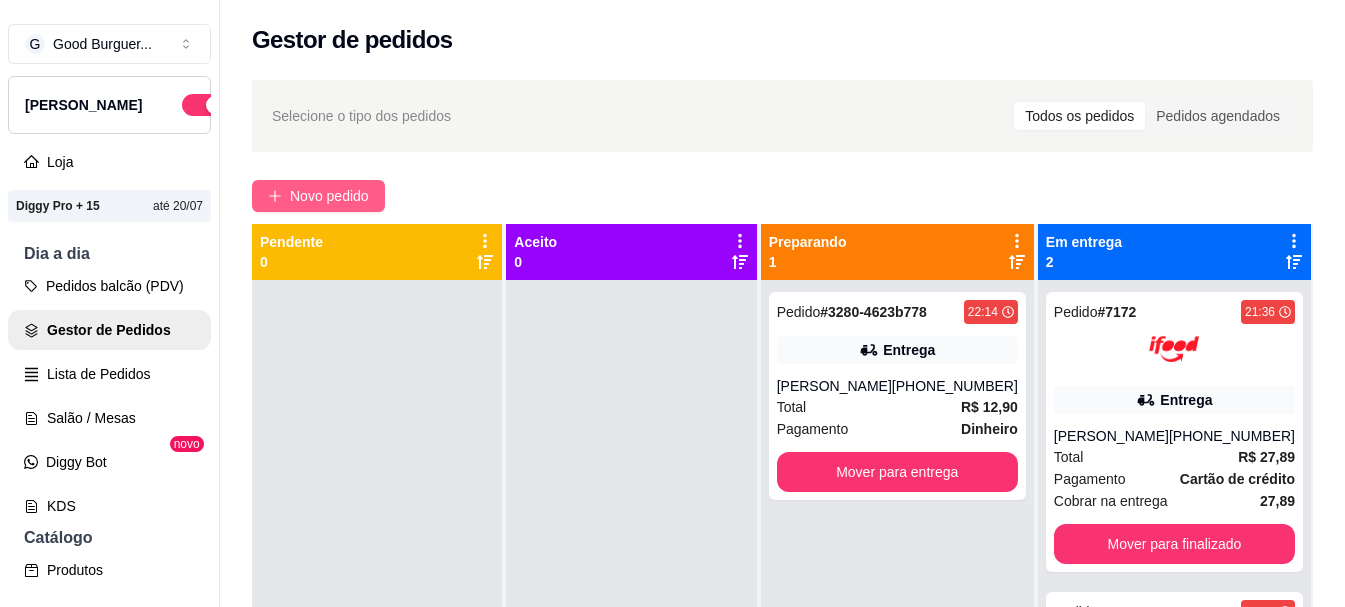 click on "Novo pedido" at bounding box center (329, 196) 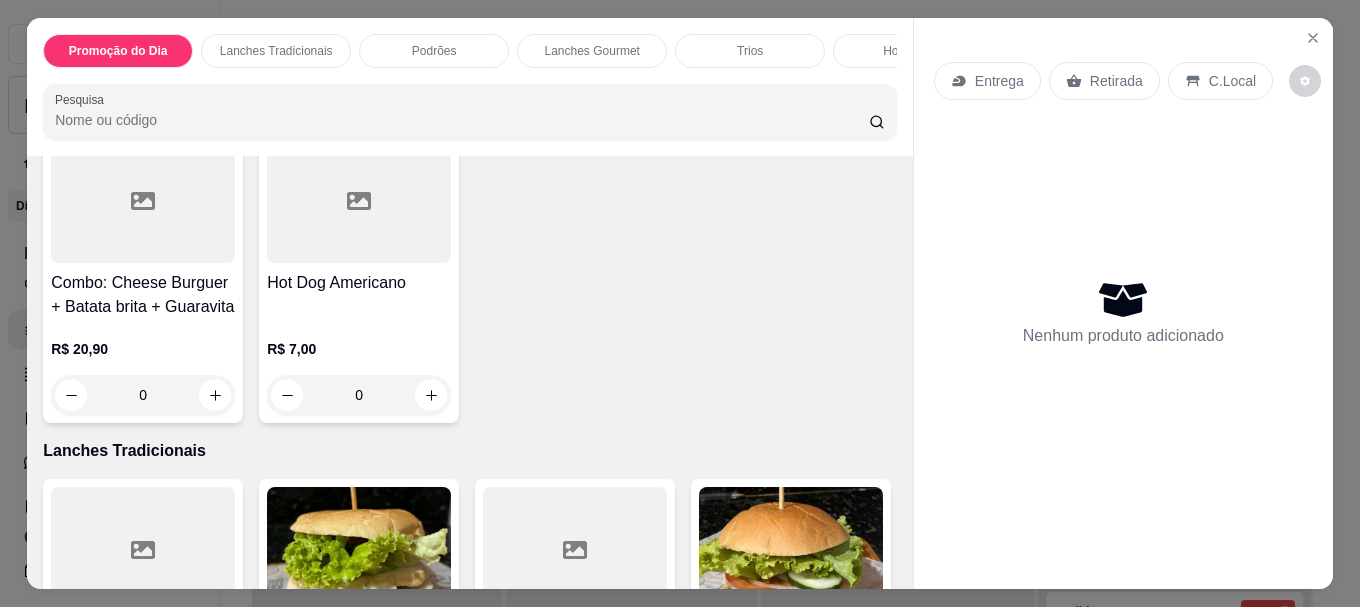scroll, scrollTop: 500, scrollLeft: 0, axis: vertical 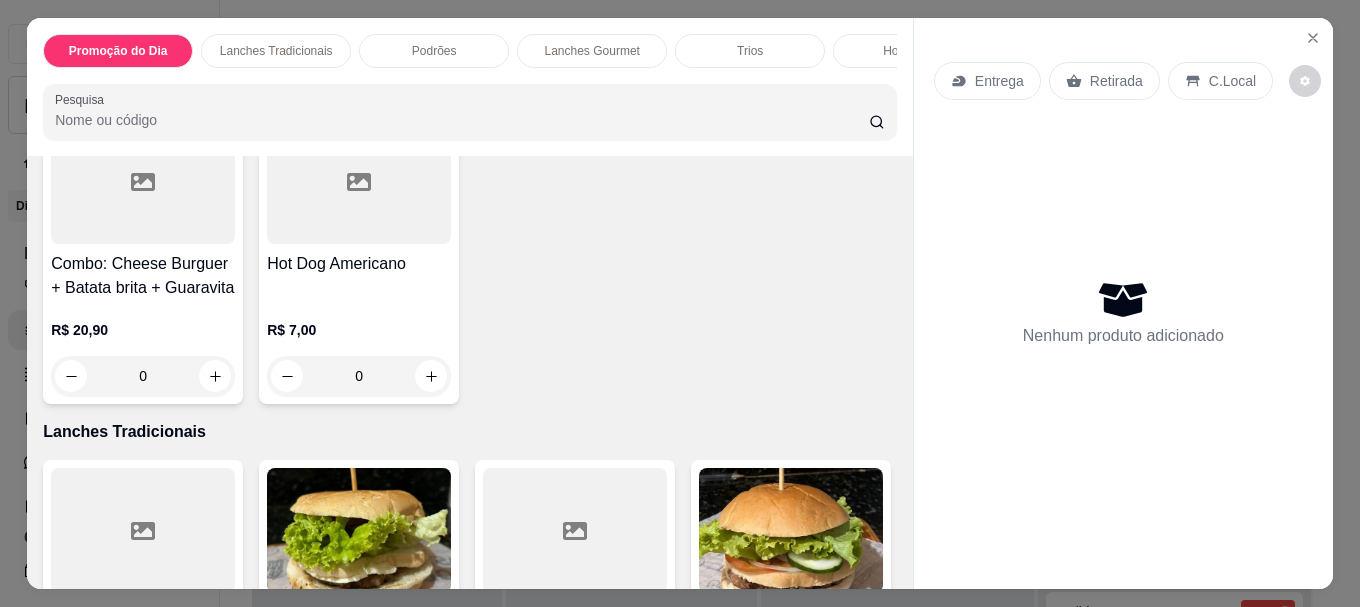 click at bounding box center (791, -144) 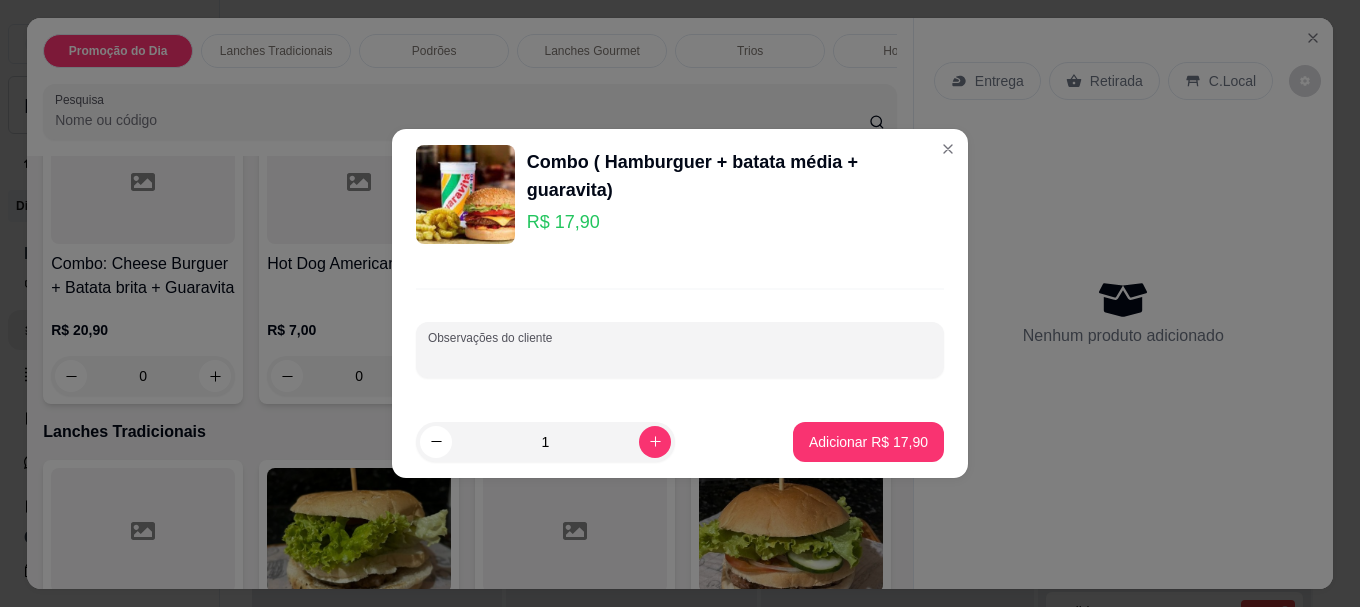click on "Observações do cliente" at bounding box center [680, 358] 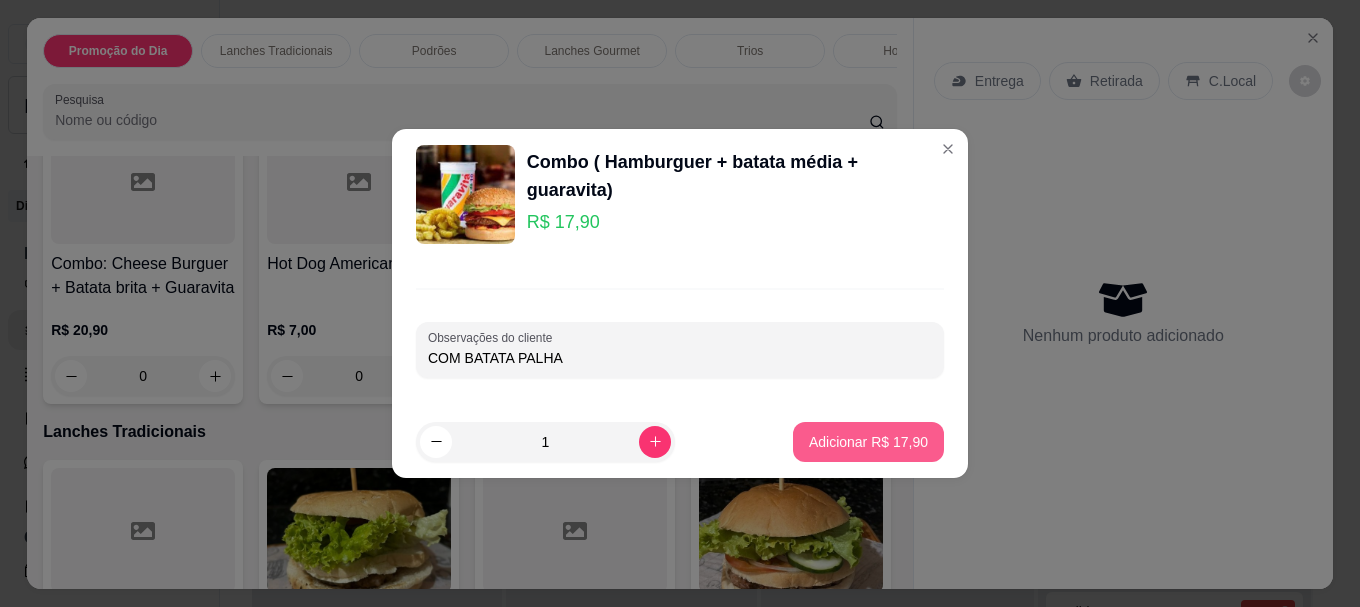 type on "COM BATATA PALHA" 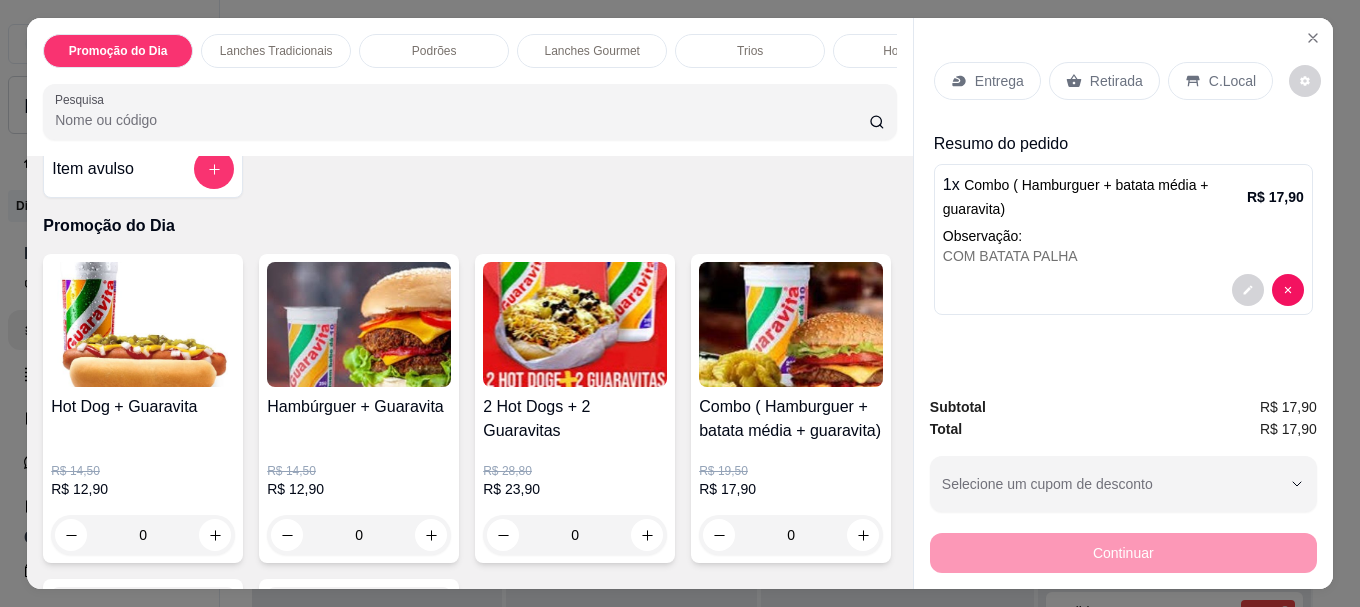 scroll, scrollTop: 0, scrollLeft: 0, axis: both 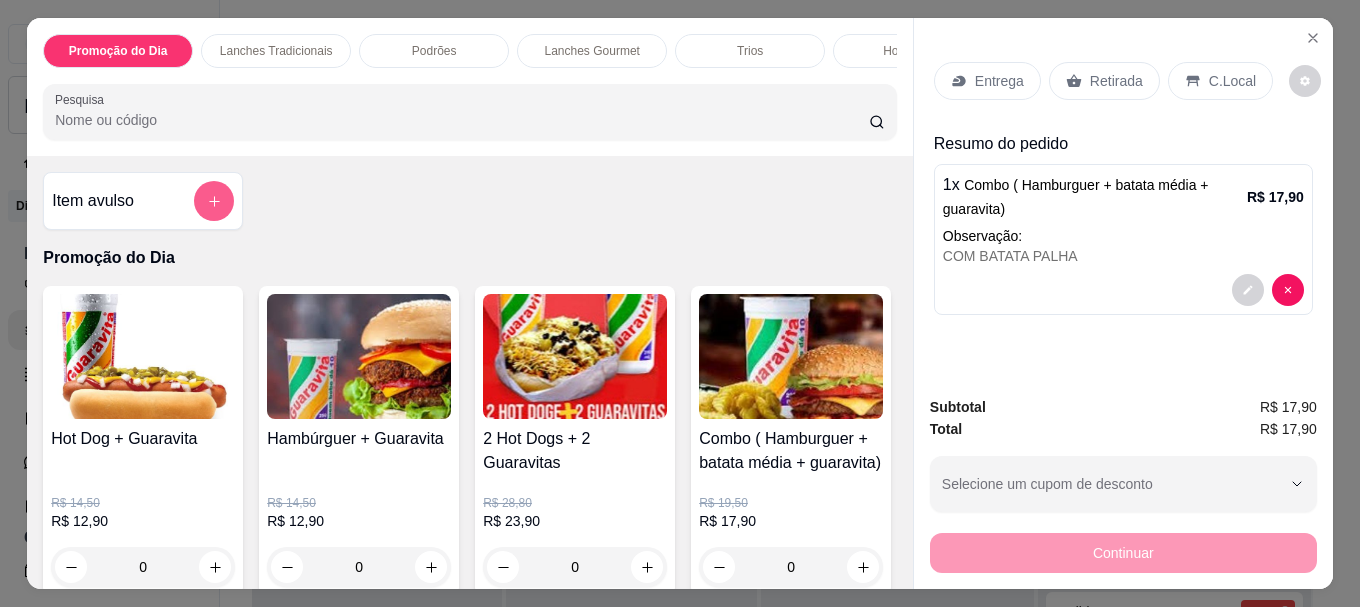 click at bounding box center [214, 201] 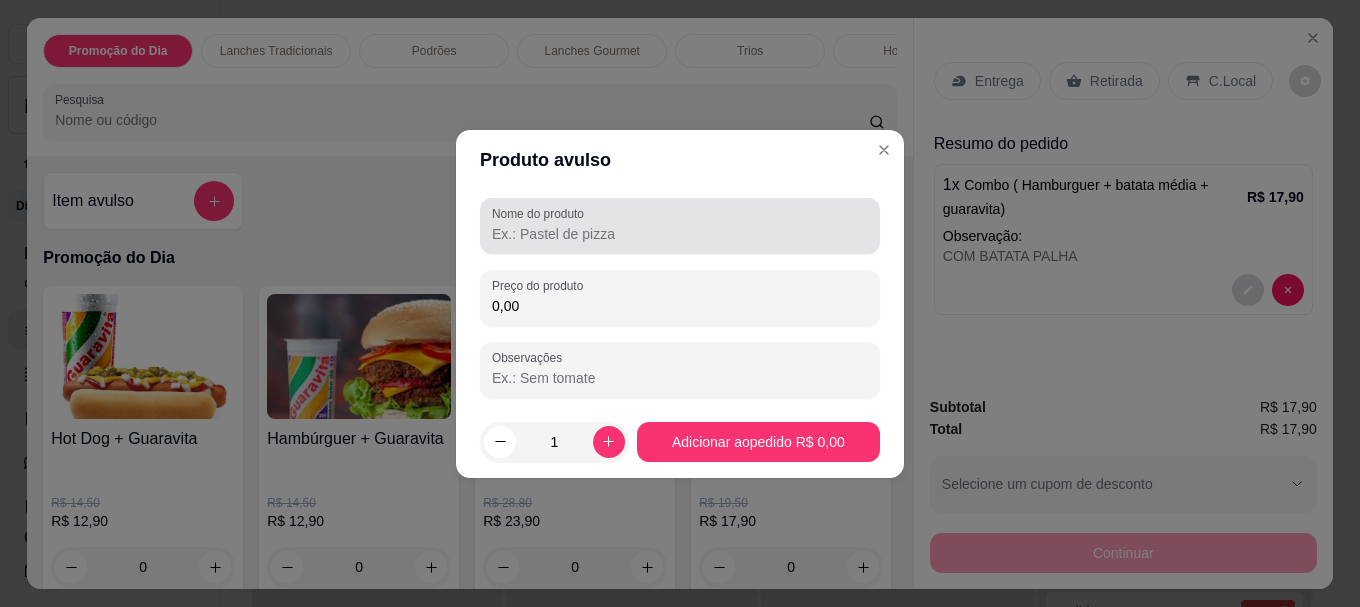click on "Nome do produto" at bounding box center (680, 234) 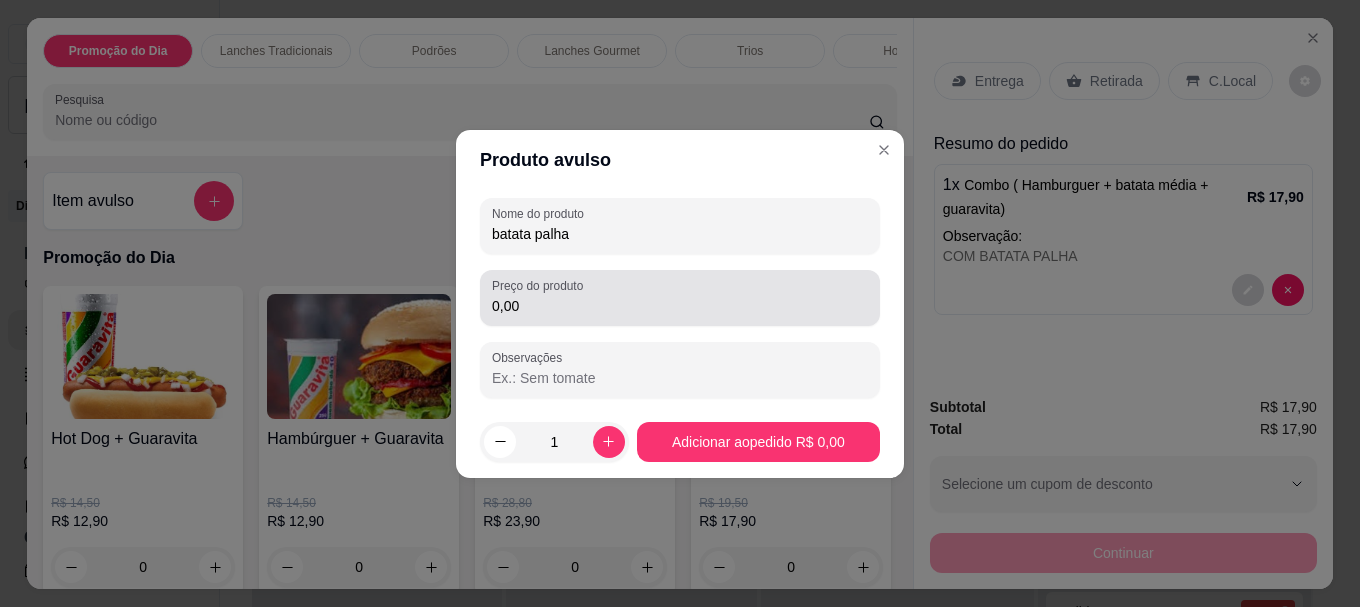 type on "batata palha" 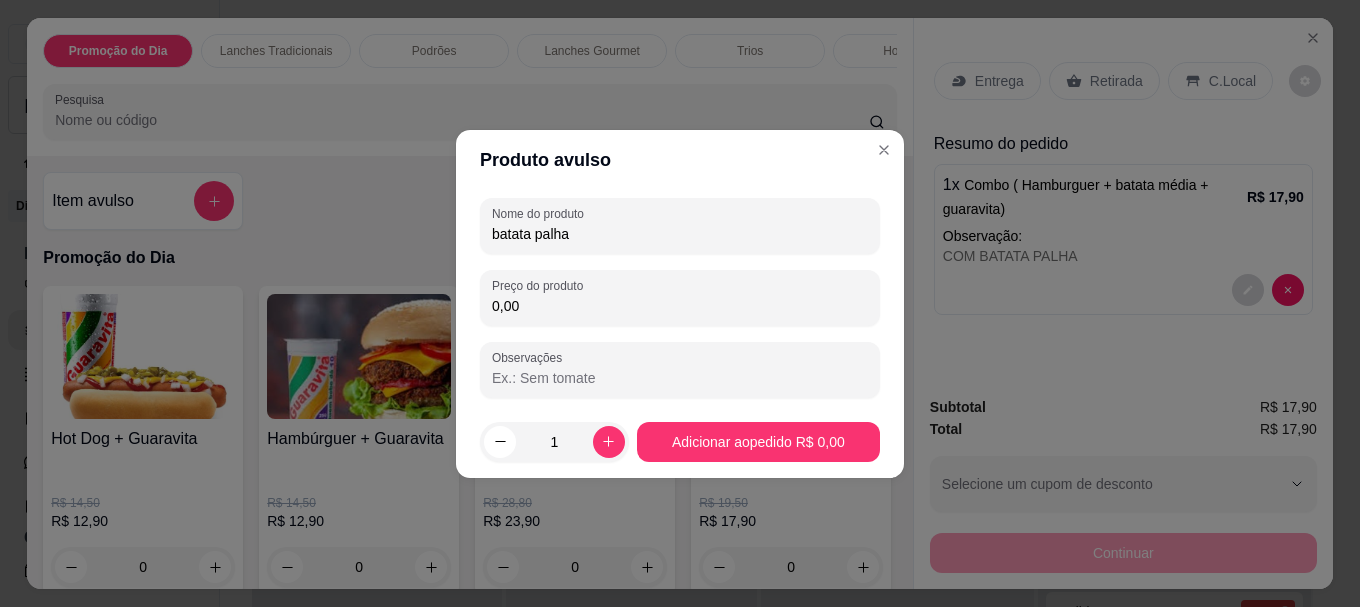 drag, startPoint x: 503, startPoint y: 306, endPoint x: 489, endPoint y: 308, distance: 14.142136 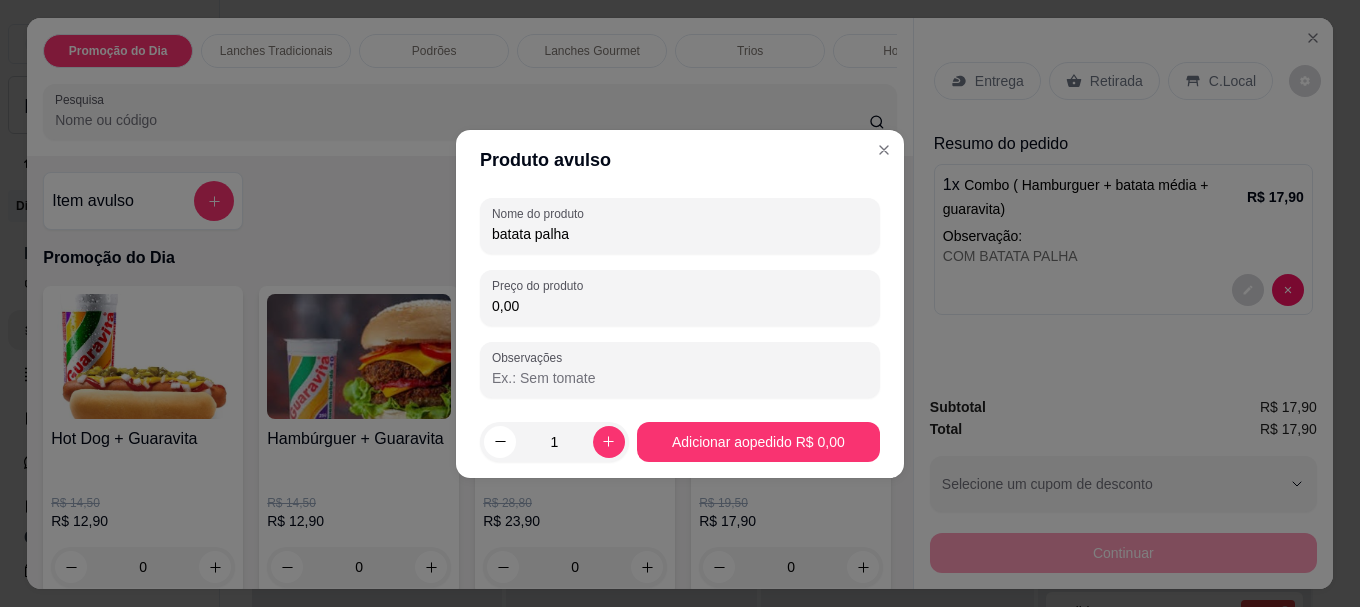 click on "Preço do produto 0,00" at bounding box center (680, 298) 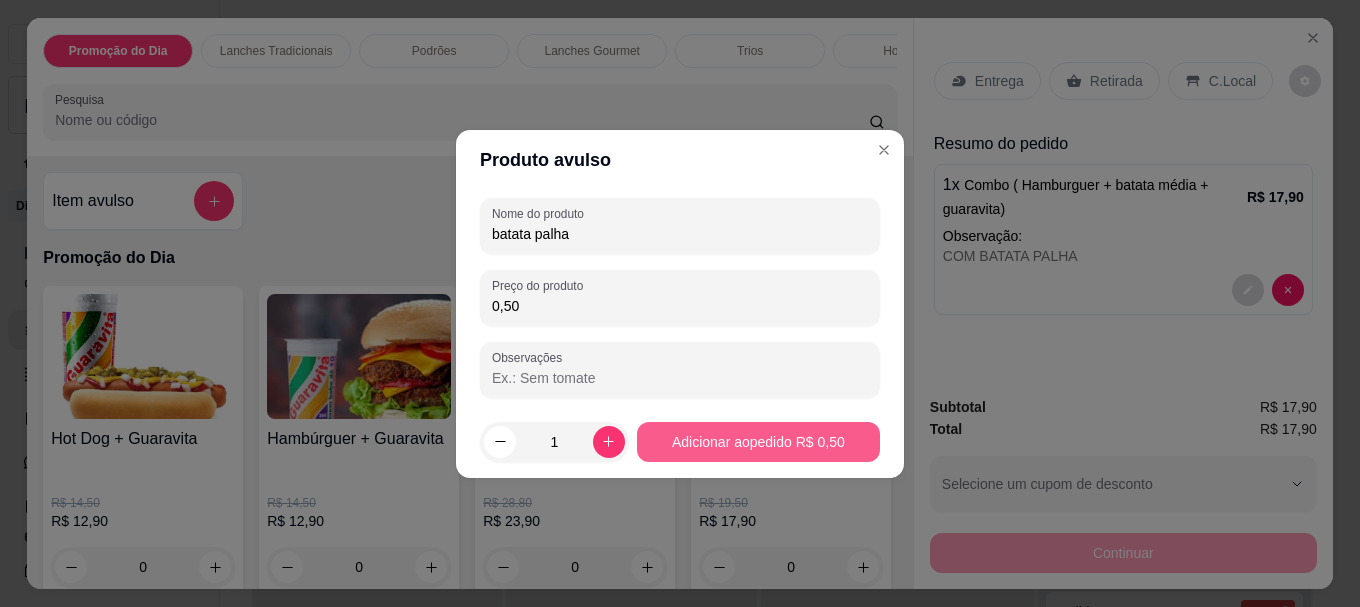 type on "0,50" 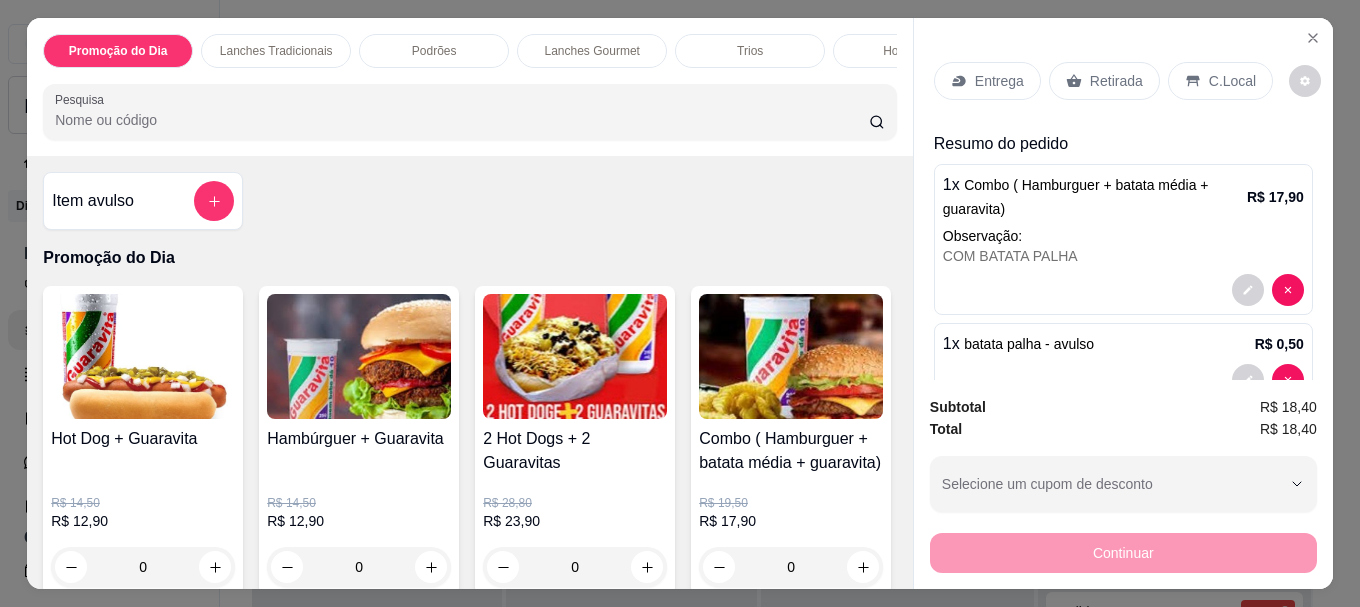 click on "Entrega" at bounding box center [999, 81] 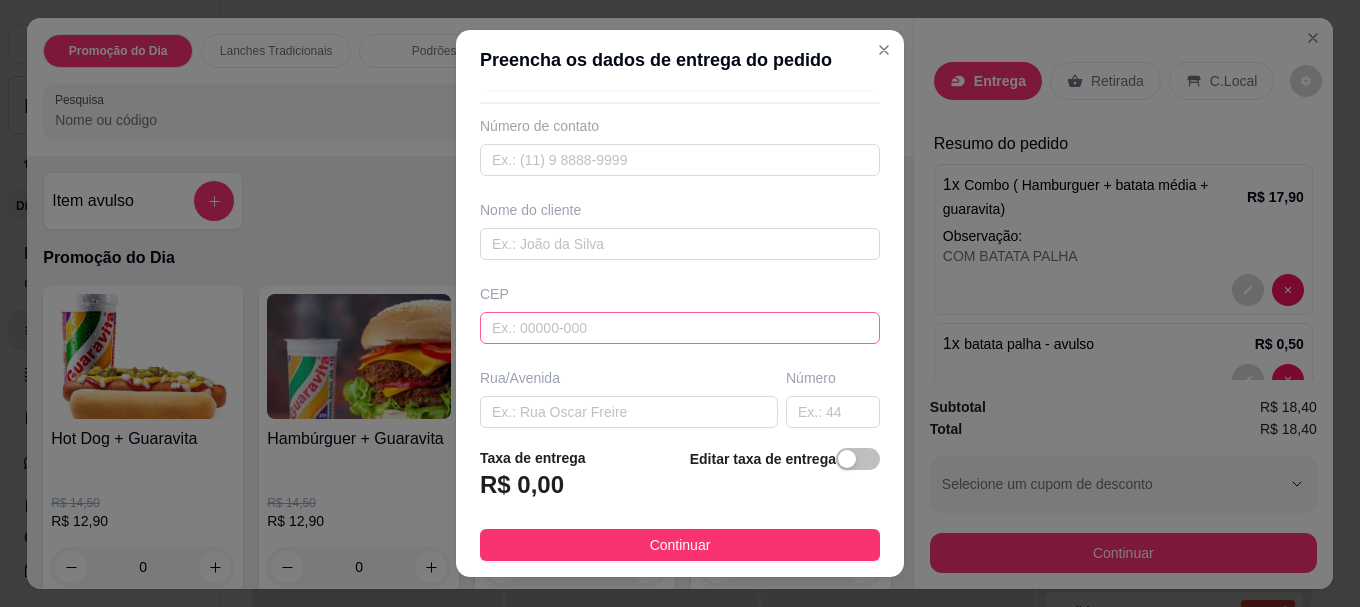 scroll, scrollTop: 100, scrollLeft: 0, axis: vertical 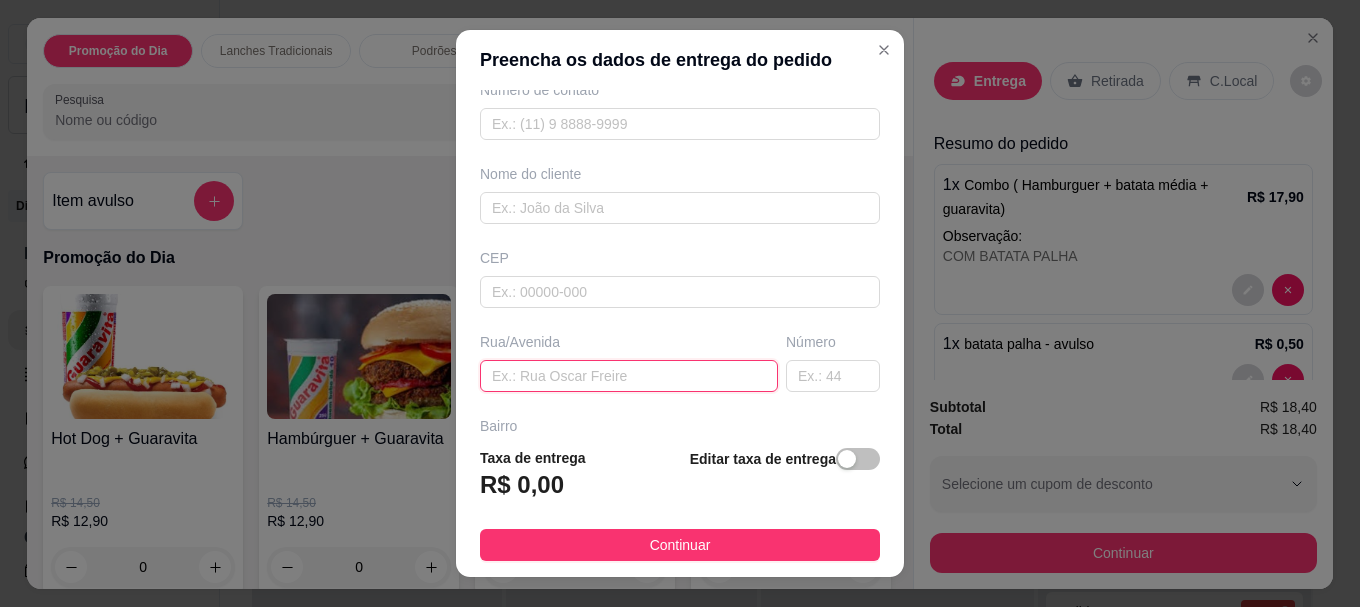 click at bounding box center (629, 376) 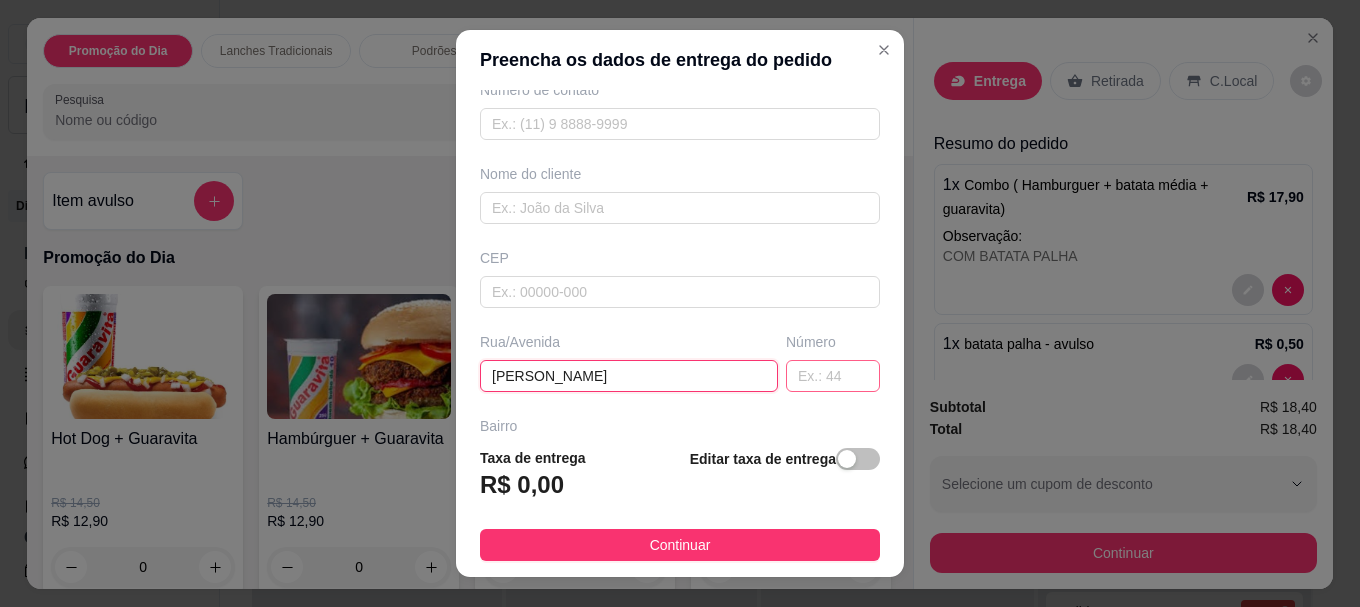 type on "[PERSON_NAME]" 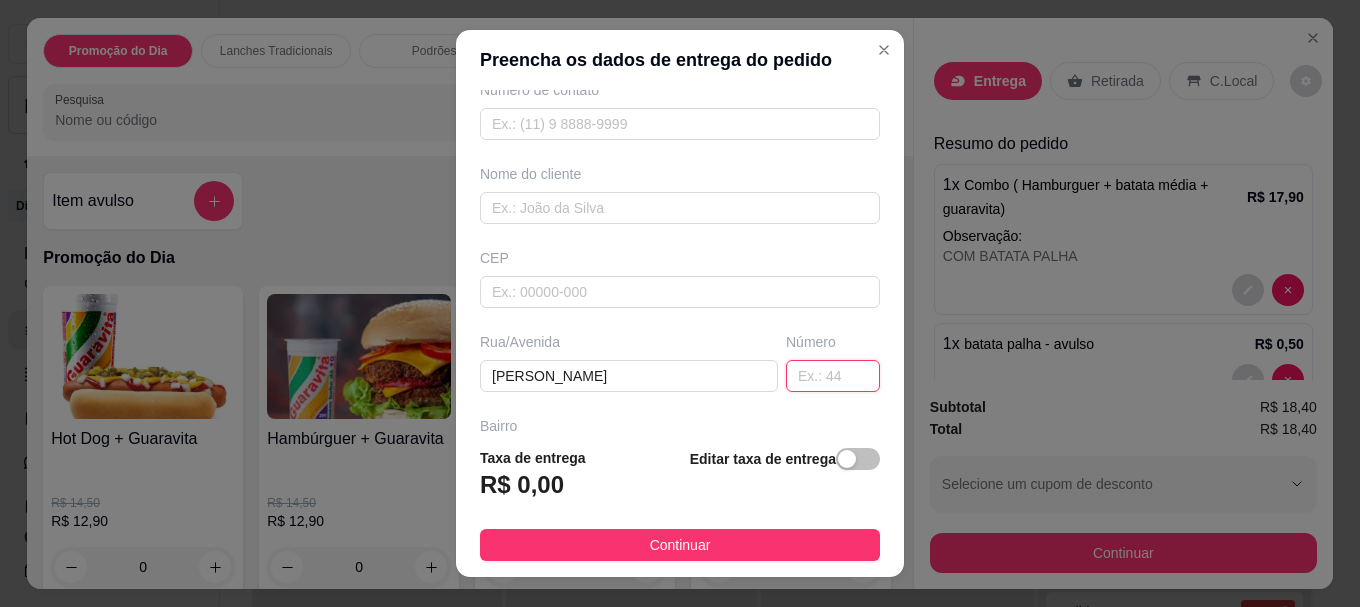 click at bounding box center (833, 376) 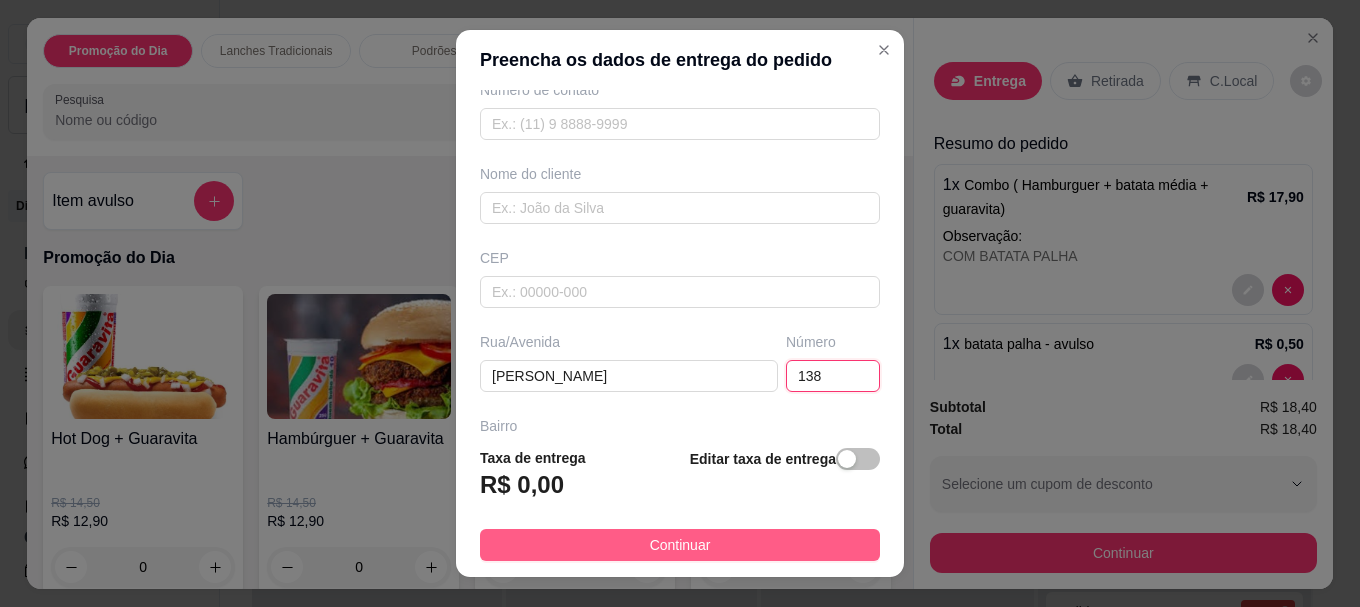 type on "138" 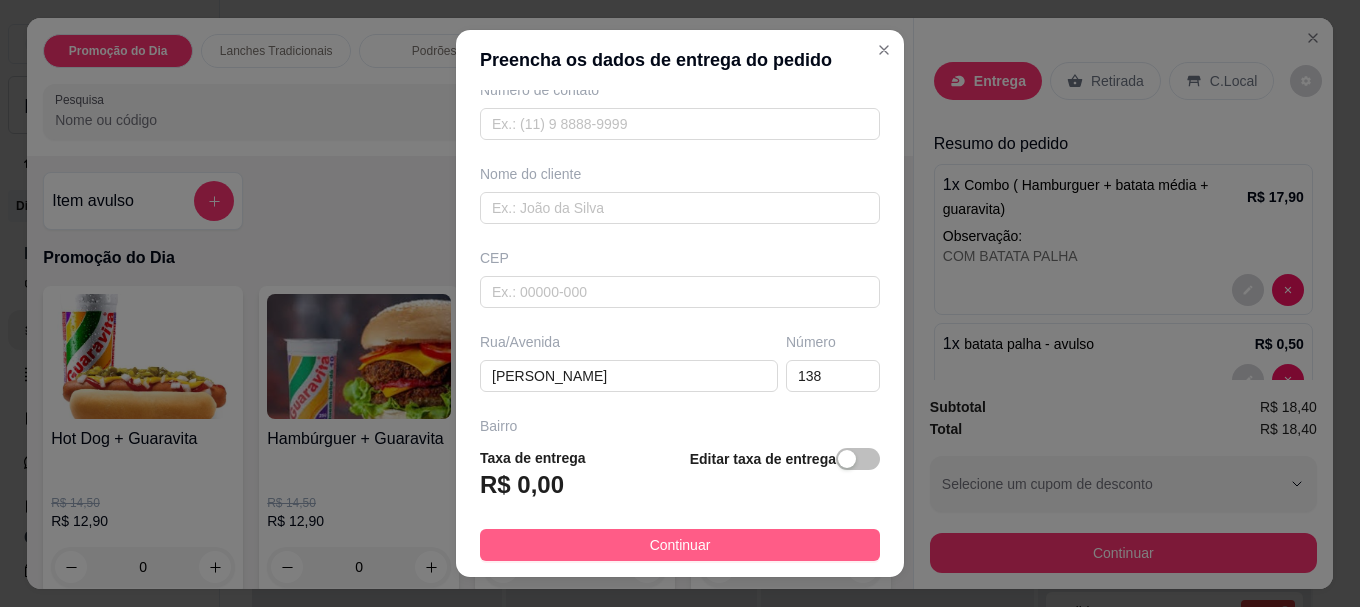 click on "Continuar" at bounding box center [680, 545] 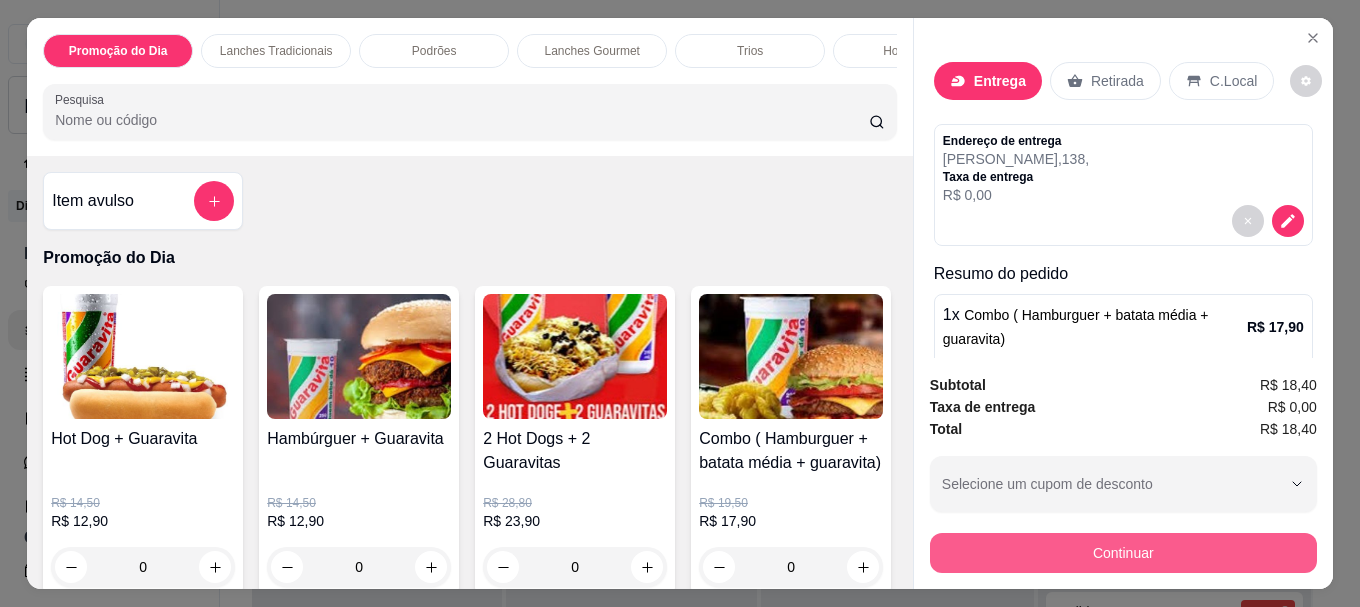 click on "Continuar" at bounding box center [1123, 553] 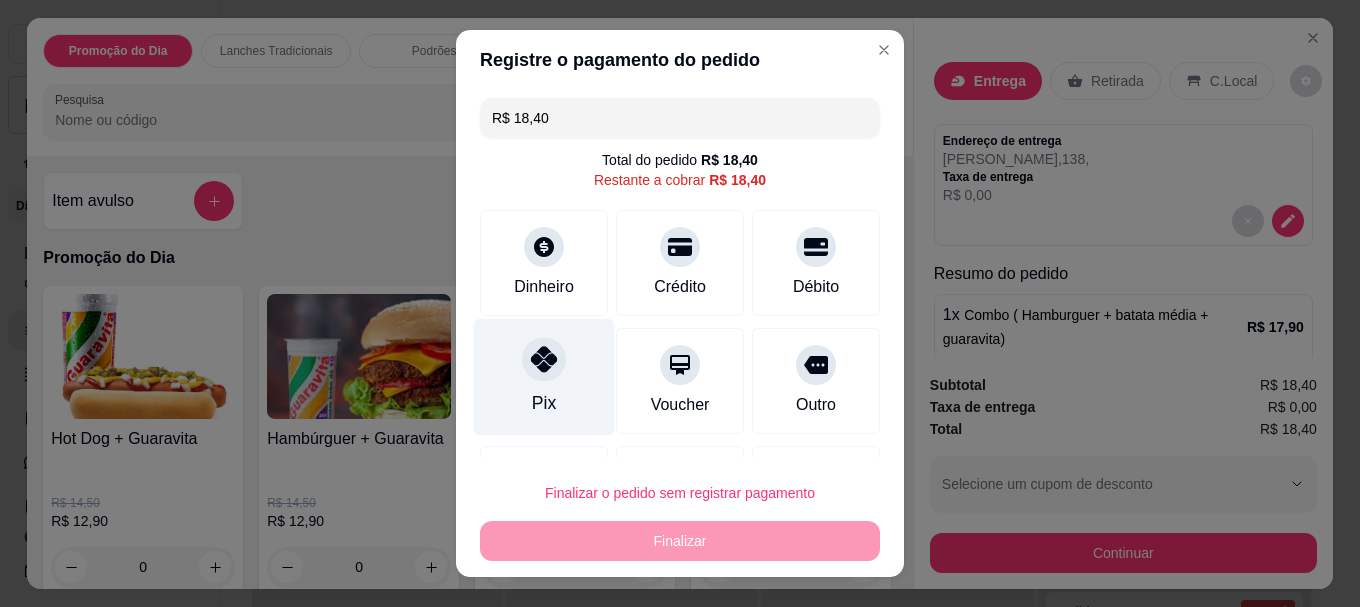 click at bounding box center [544, 360] 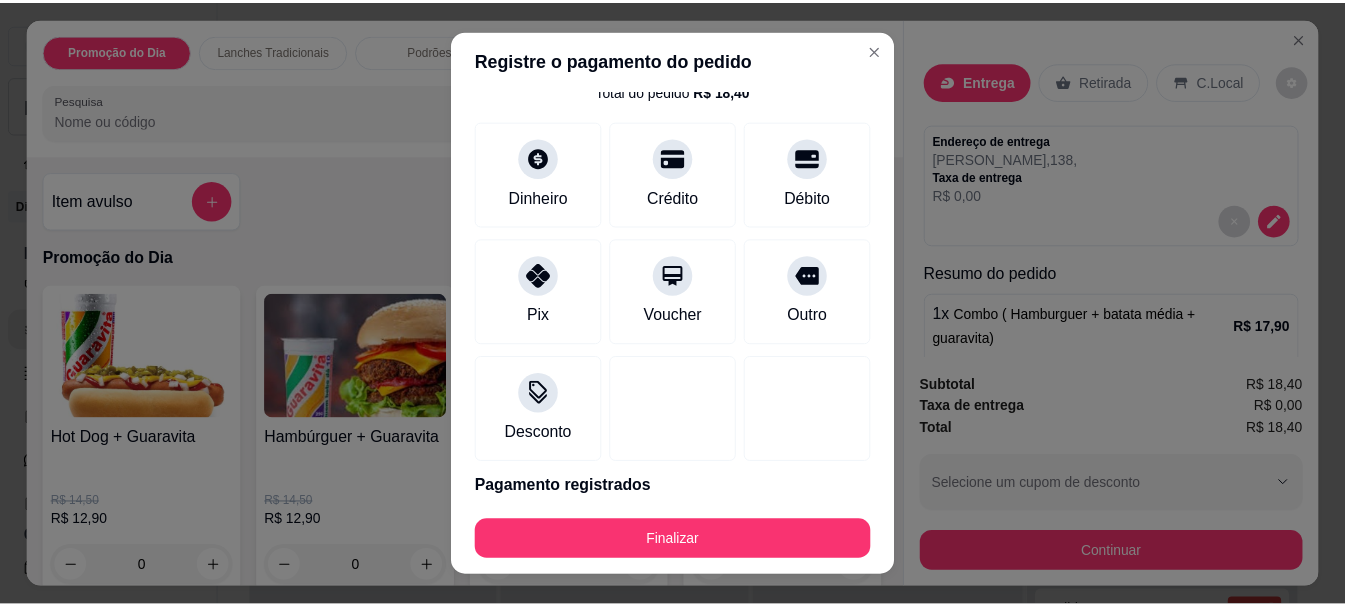 scroll, scrollTop: 139, scrollLeft: 0, axis: vertical 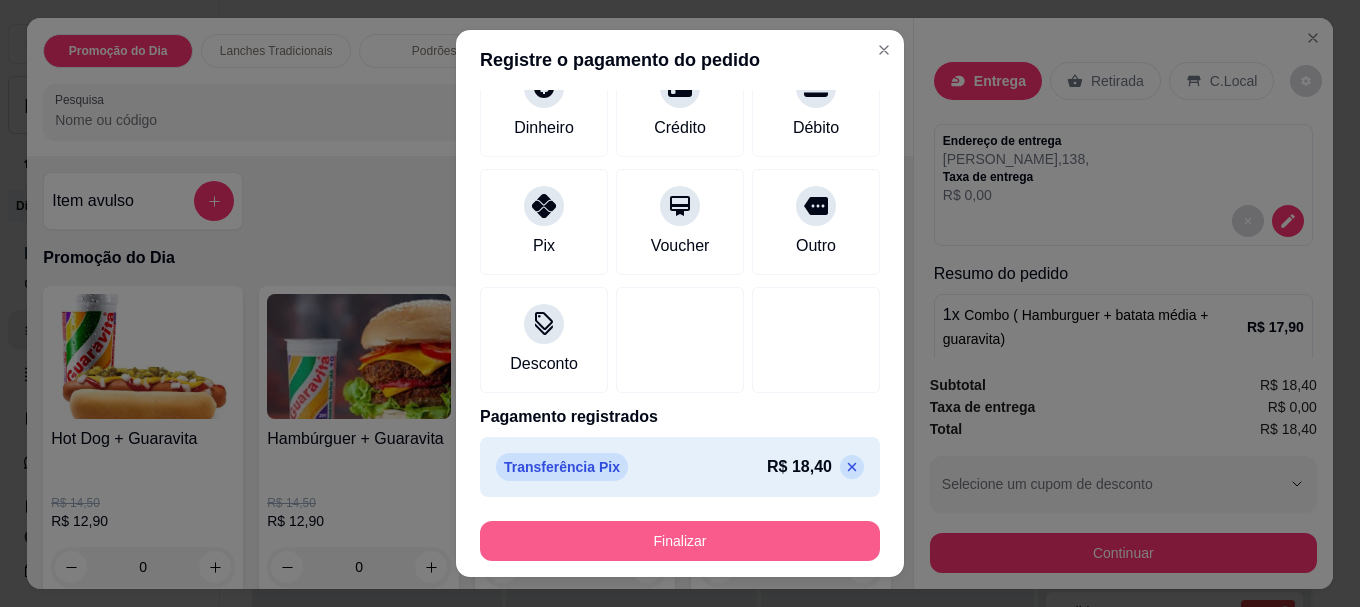 click on "Finalizar" at bounding box center [680, 541] 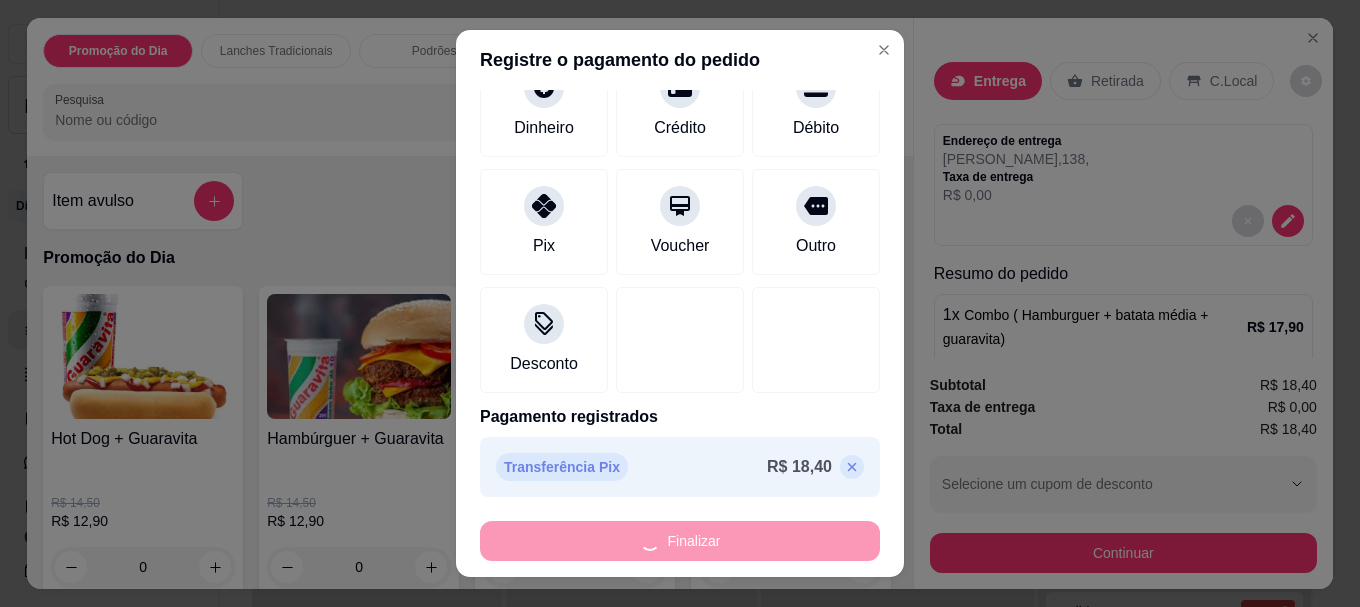 type on "-R$ 18,40" 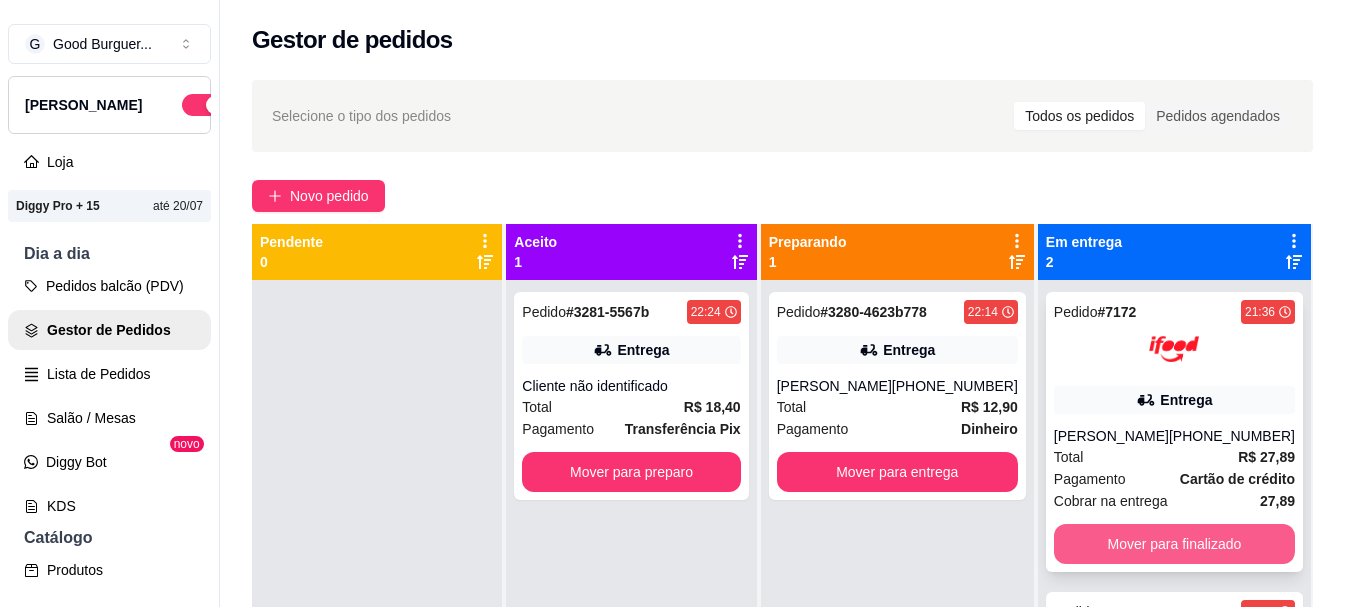 click on "Mover para finalizado" at bounding box center (1174, 544) 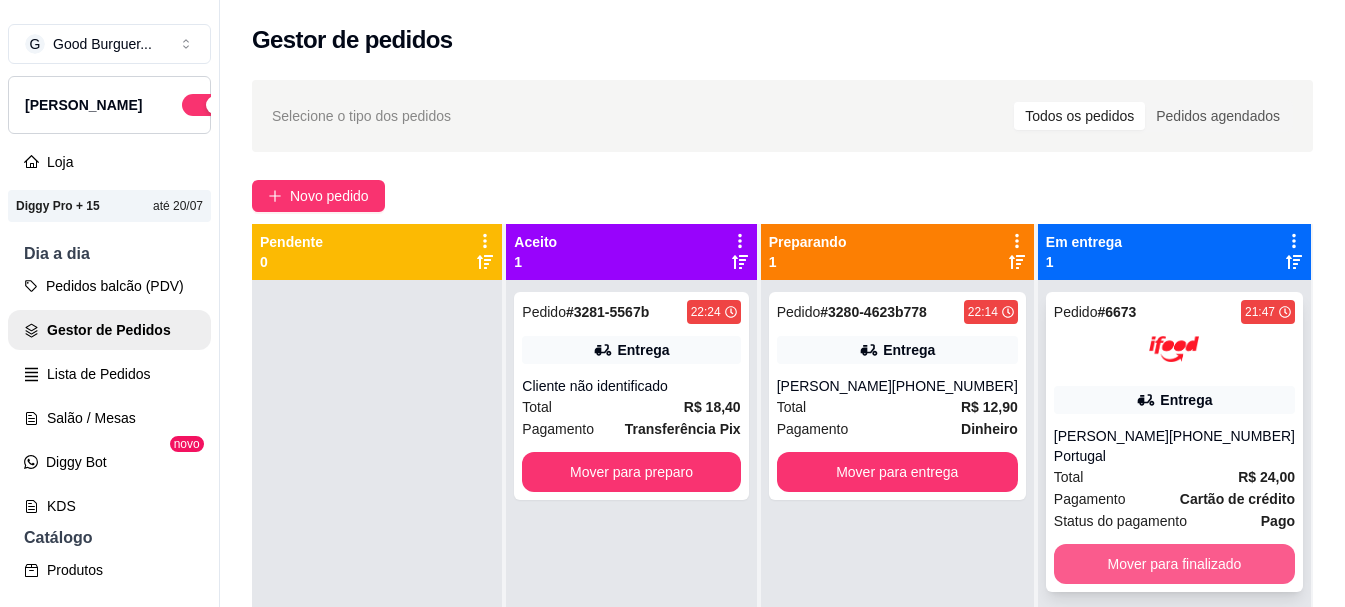 click on "Mover para finalizado" at bounding box center (1174, 564) 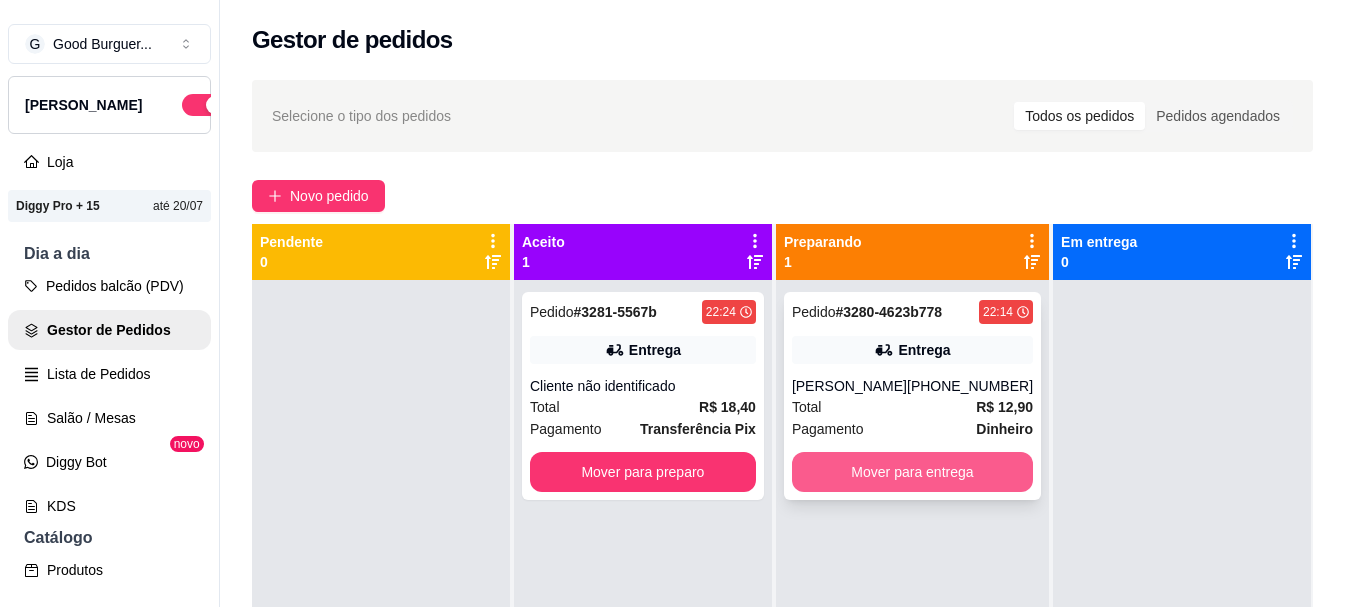 click on "Mover para entrega" at bounding box center (912, 472) 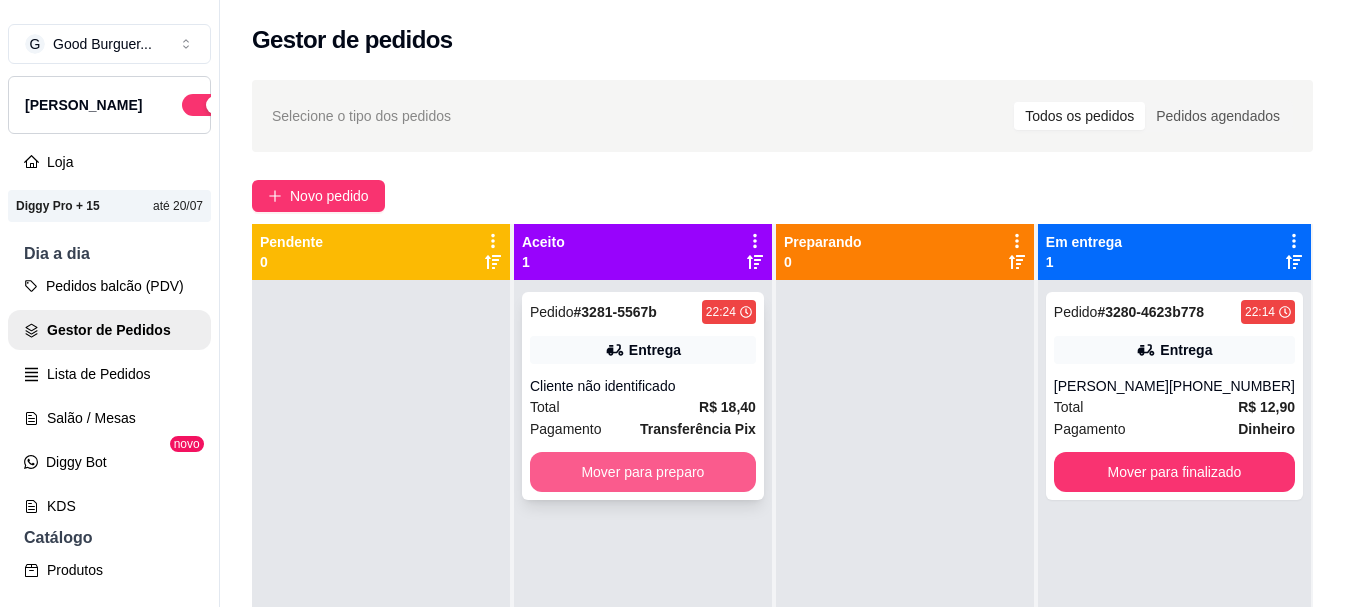 click on "Mover para preparo" at bounding box center (643, 472) 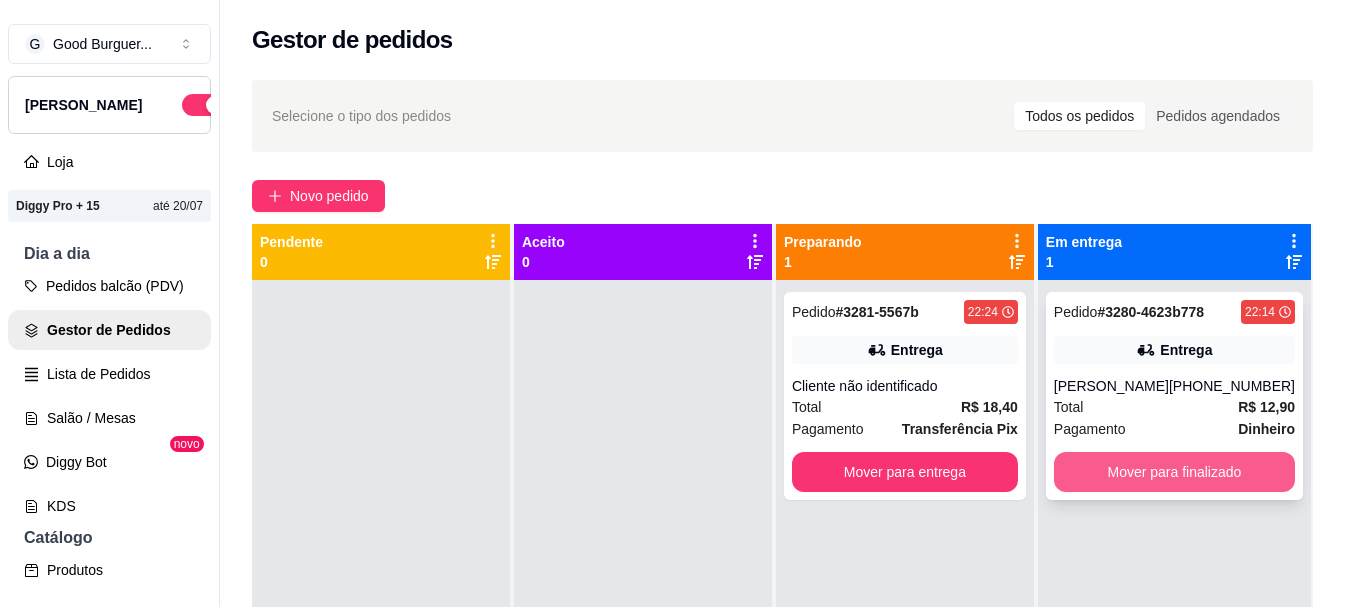 click on "Mover para finalizado" at bounding box center (1174, 472) 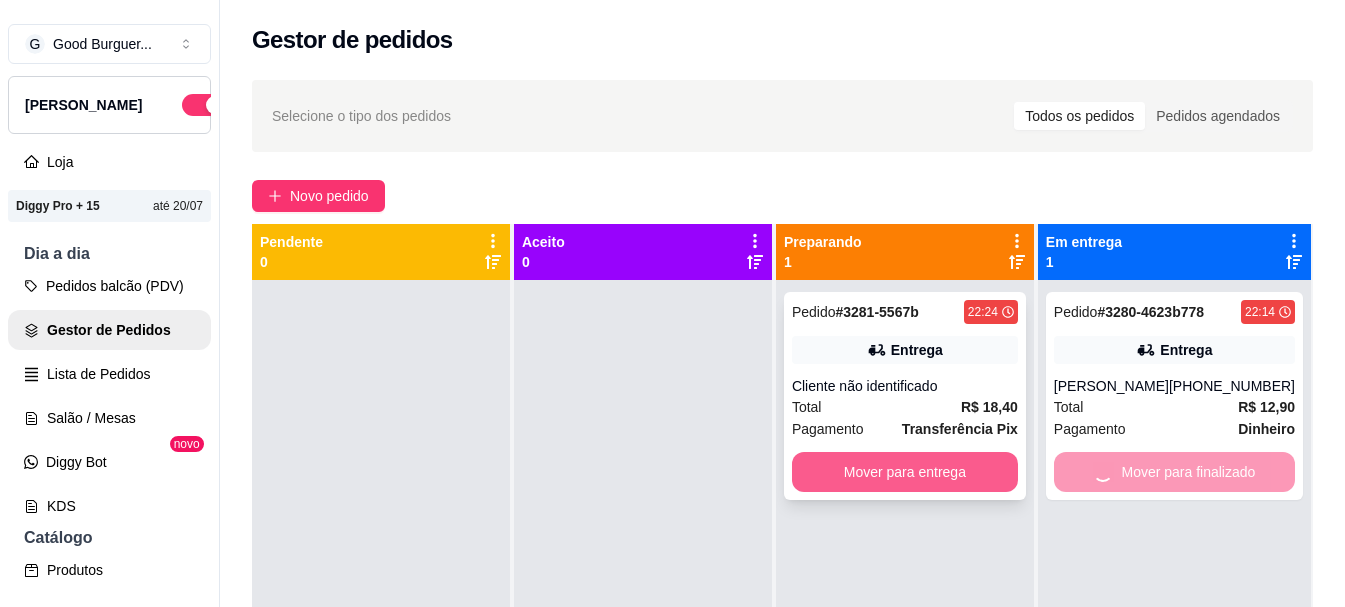 click on "Mover para entrega" at bounding box center [905, 472] 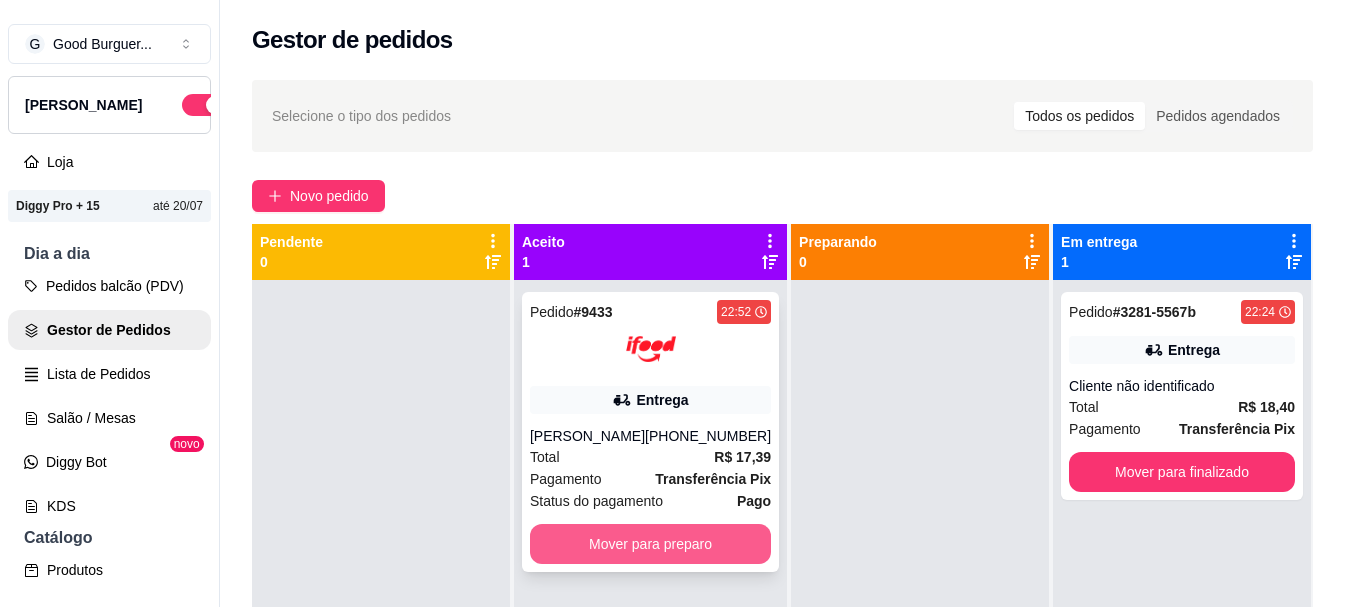 click on "Mover para preparo" at bounding box center [650, 544] 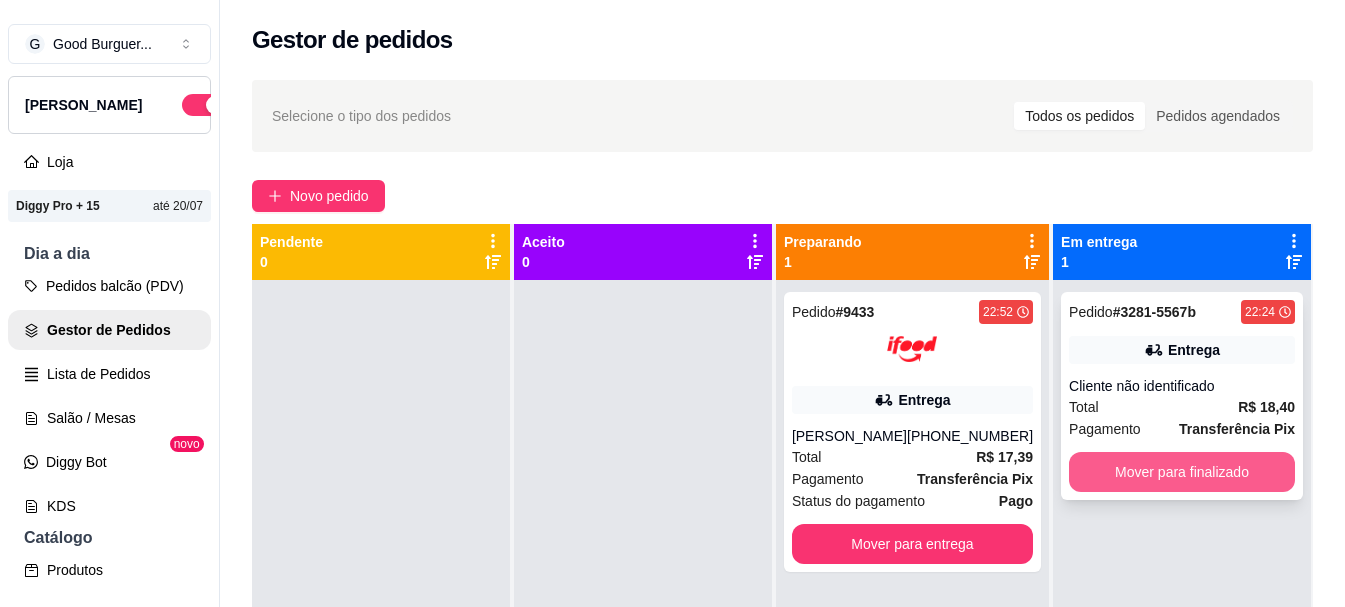 click on "Mover para finalizado" at bounding box center (1182, 472) 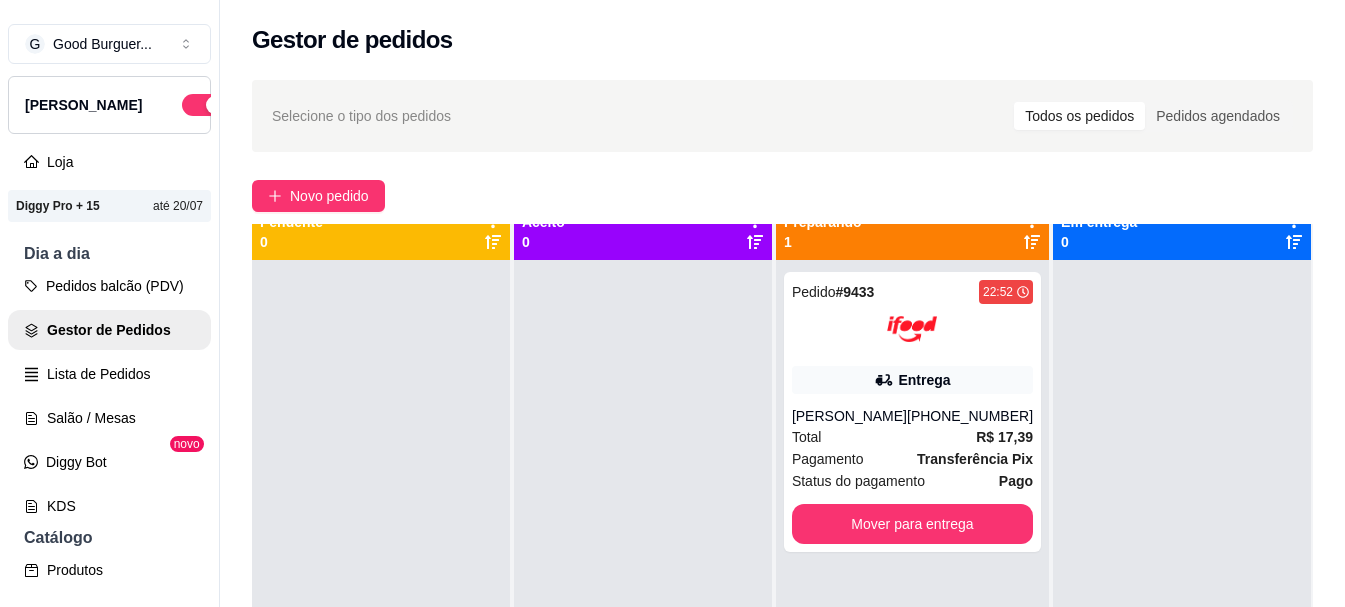 scroll, scrollTop: 0, scrollLeft: 0, axis: both 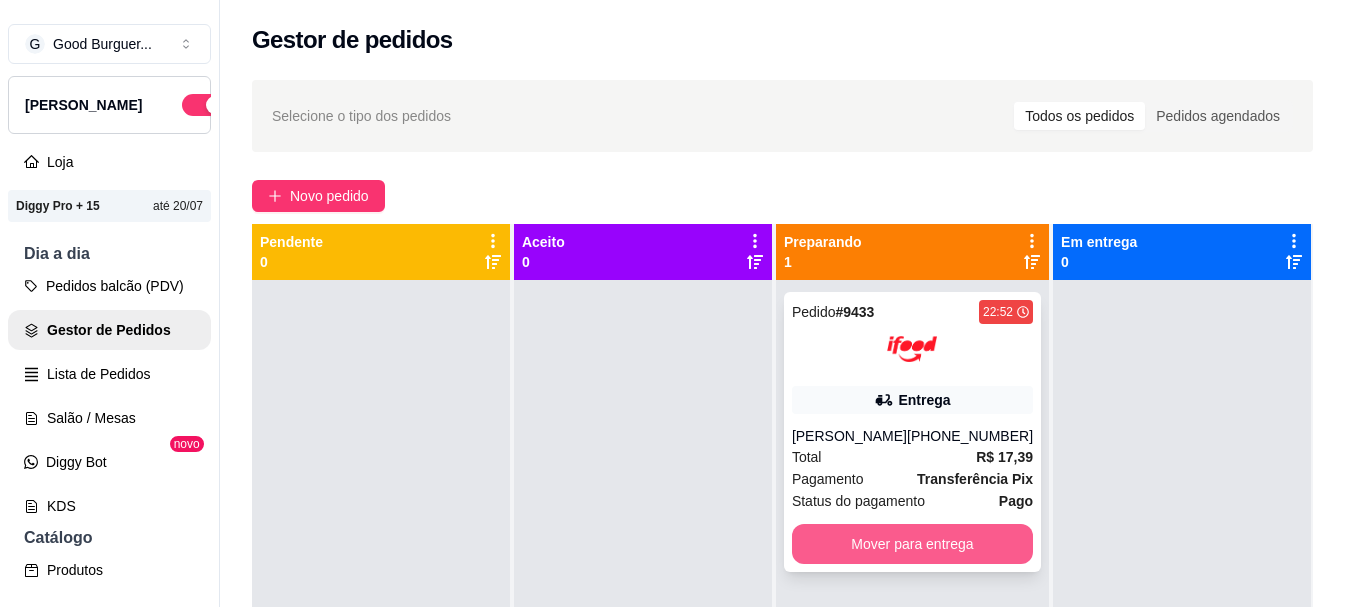 click on "Mover para entrega" at bounding box center (912, 544) 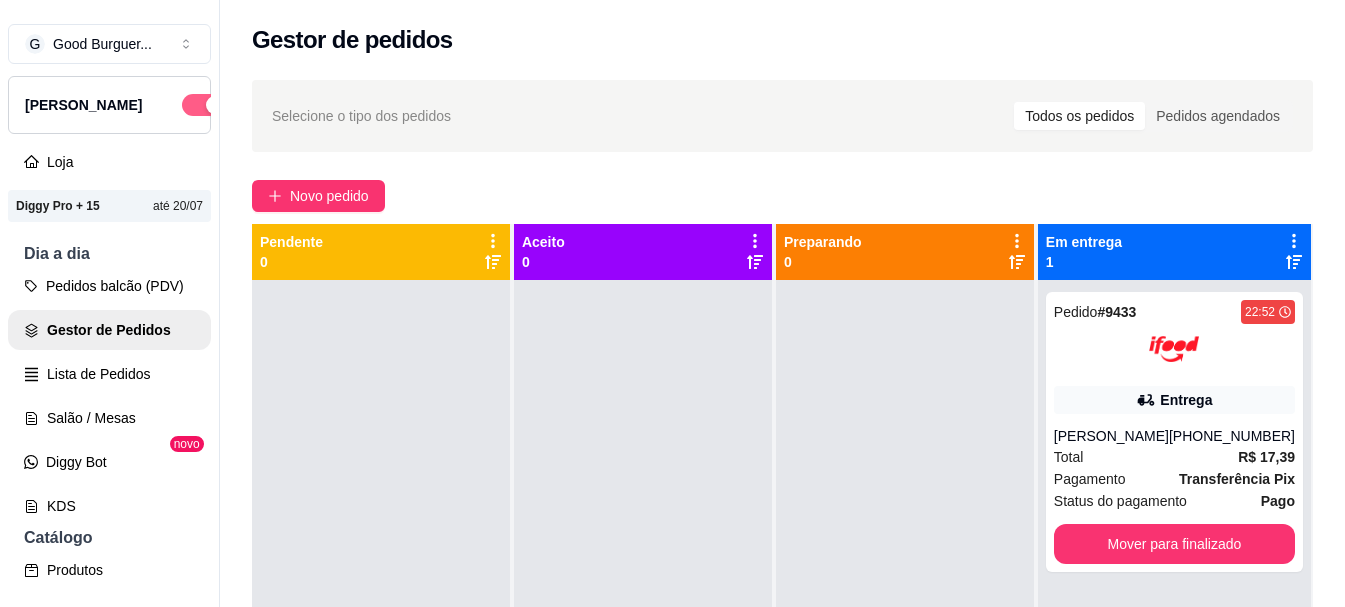 click at bounding box center [204, 105] 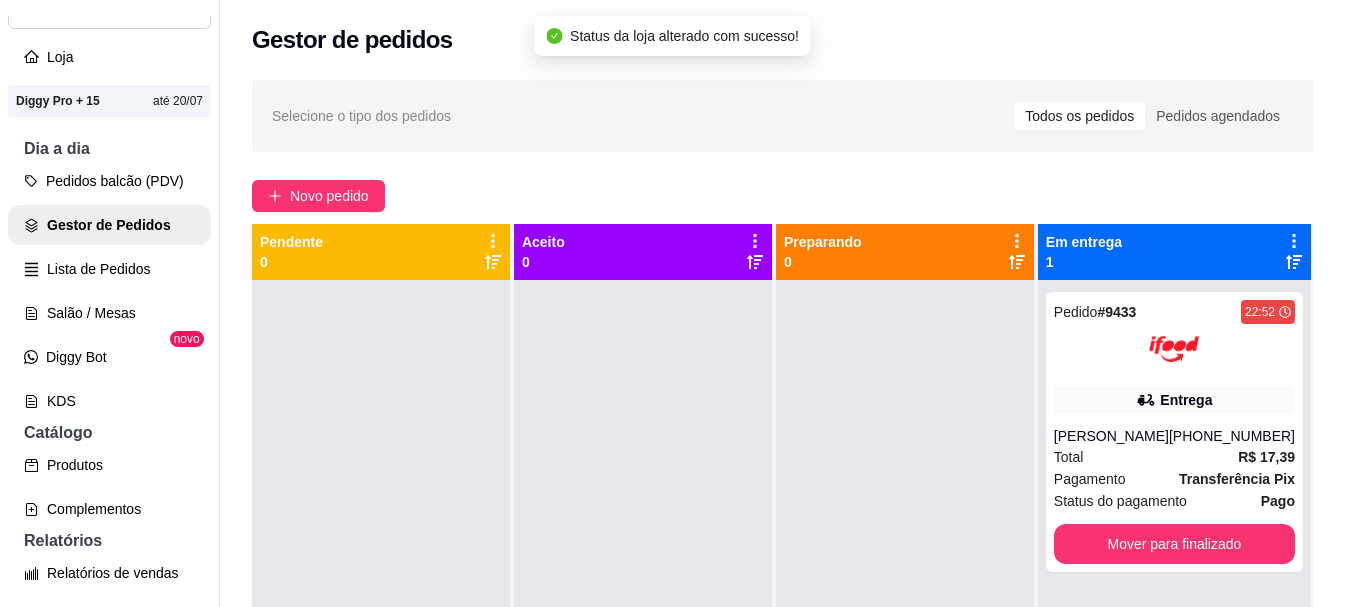 scroll, scrollTop: 300, scrollLeft: 0, axis: vertical 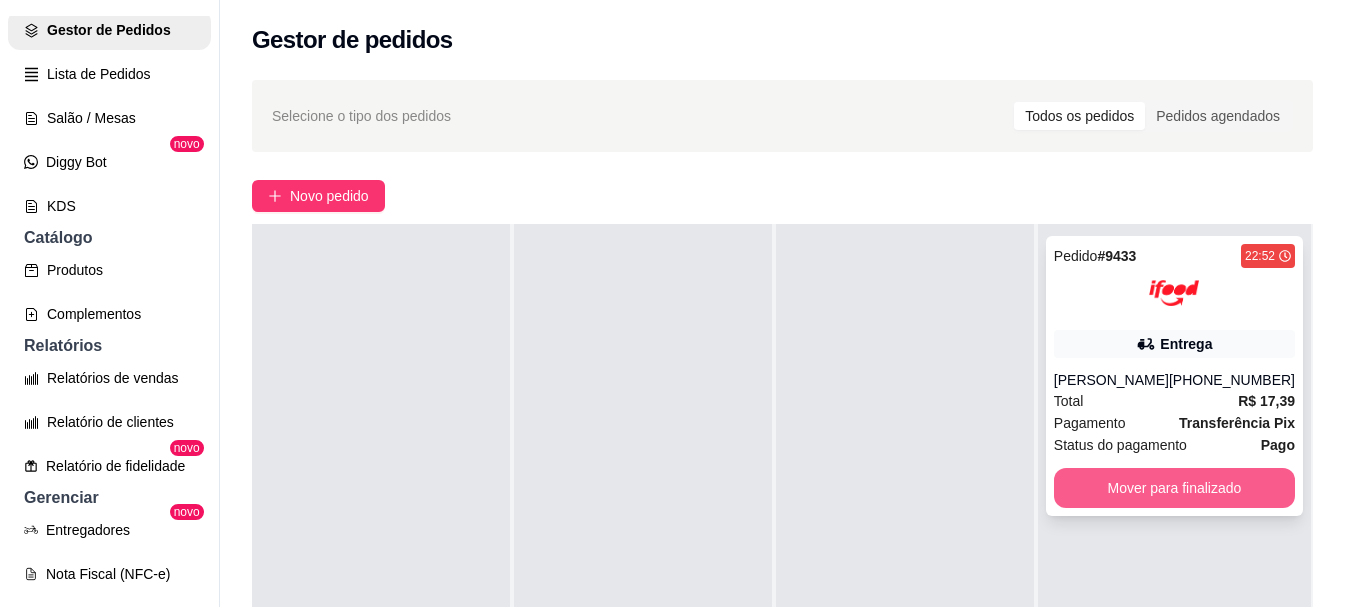 click on "Mover para finalizado" at bounding box center [1174, 488] 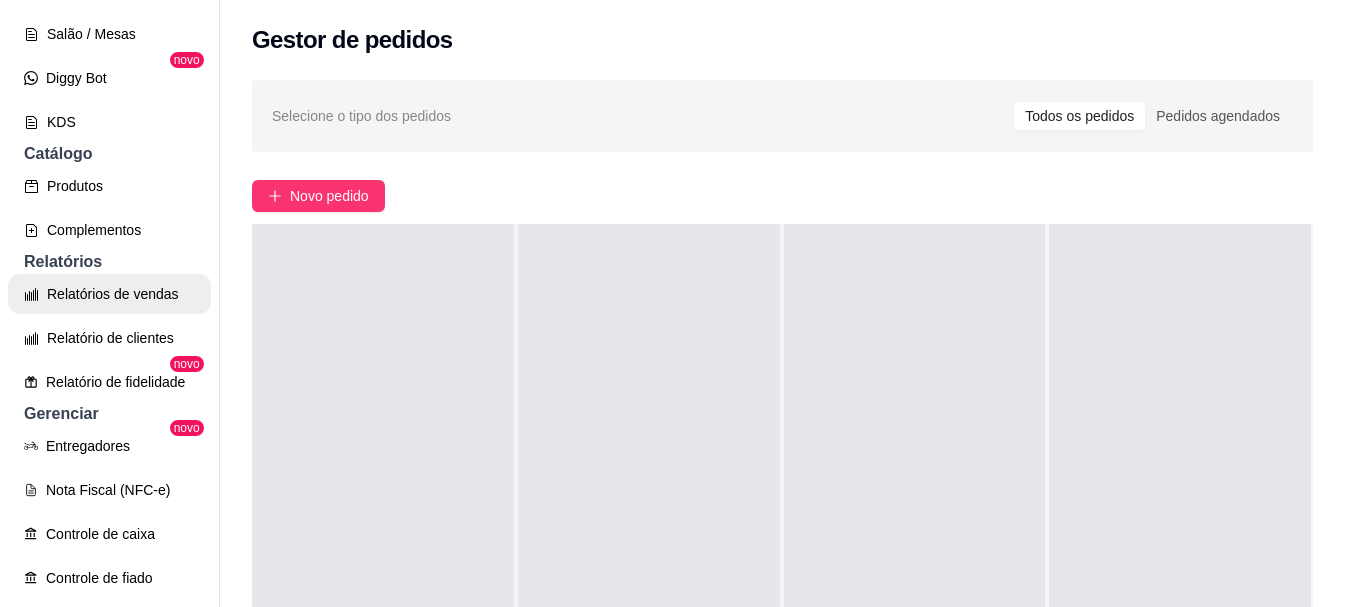 scroll, scrollTop: 500, scrollLeft: 0, axis: vertical 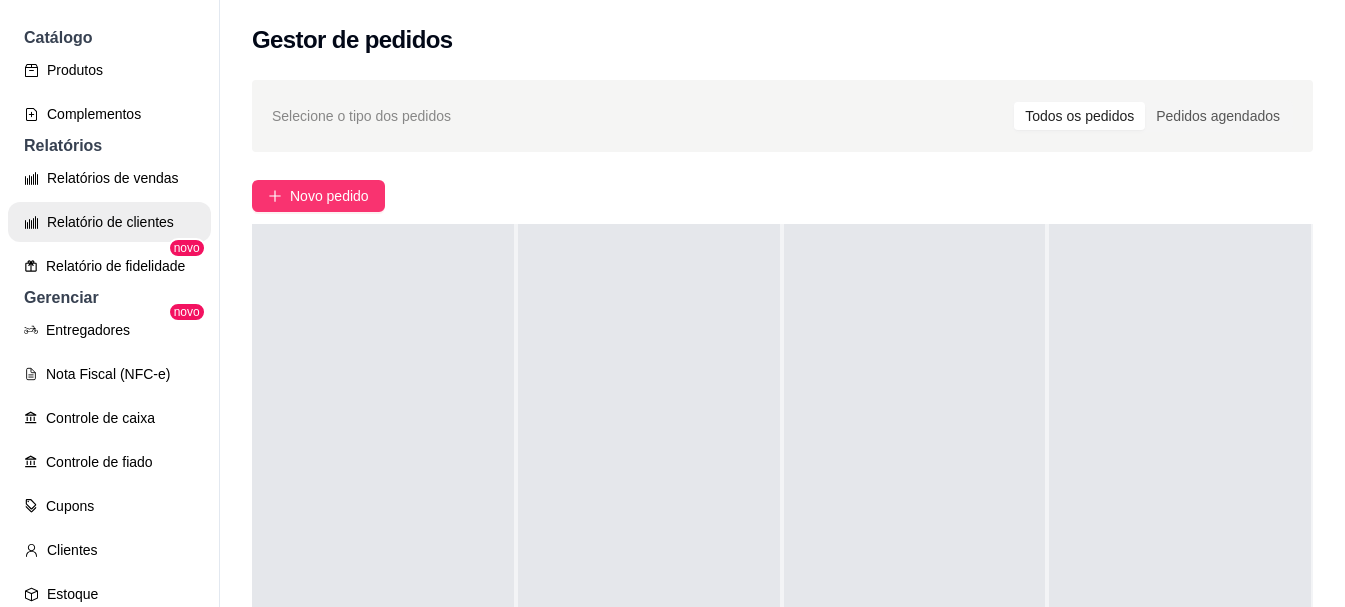click on "Relatório de clientes" at bounding box center (109, 222) 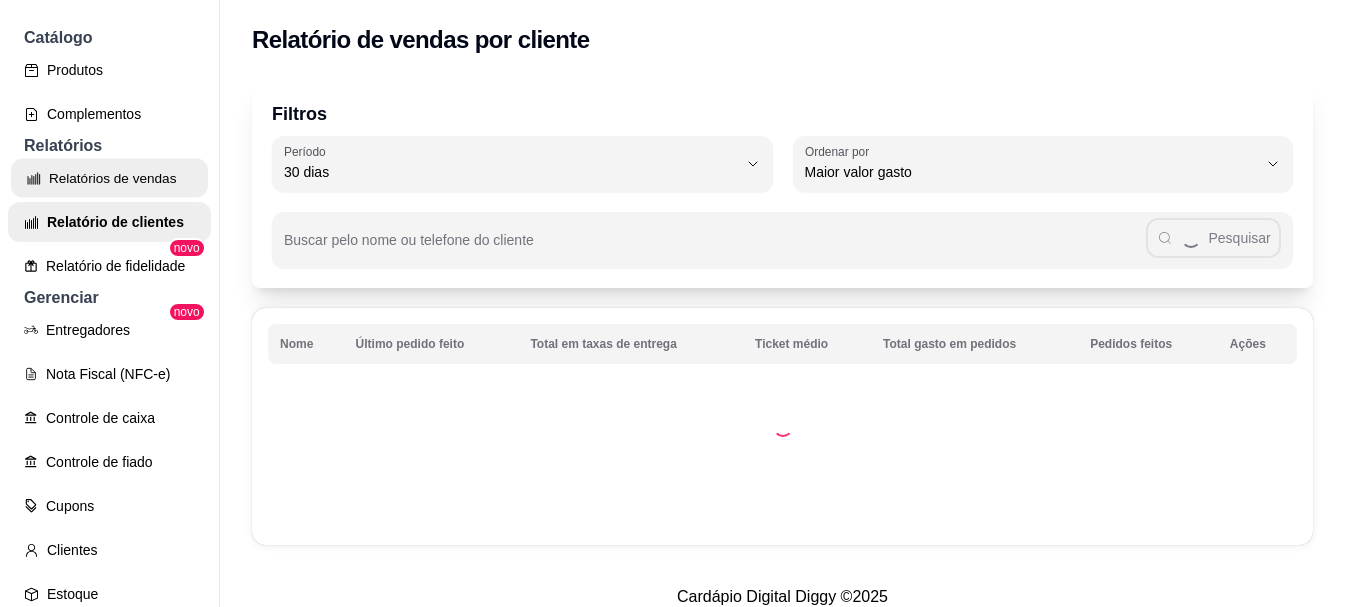 click on "Relatórios de vendas" at bounding box center [109, 178] 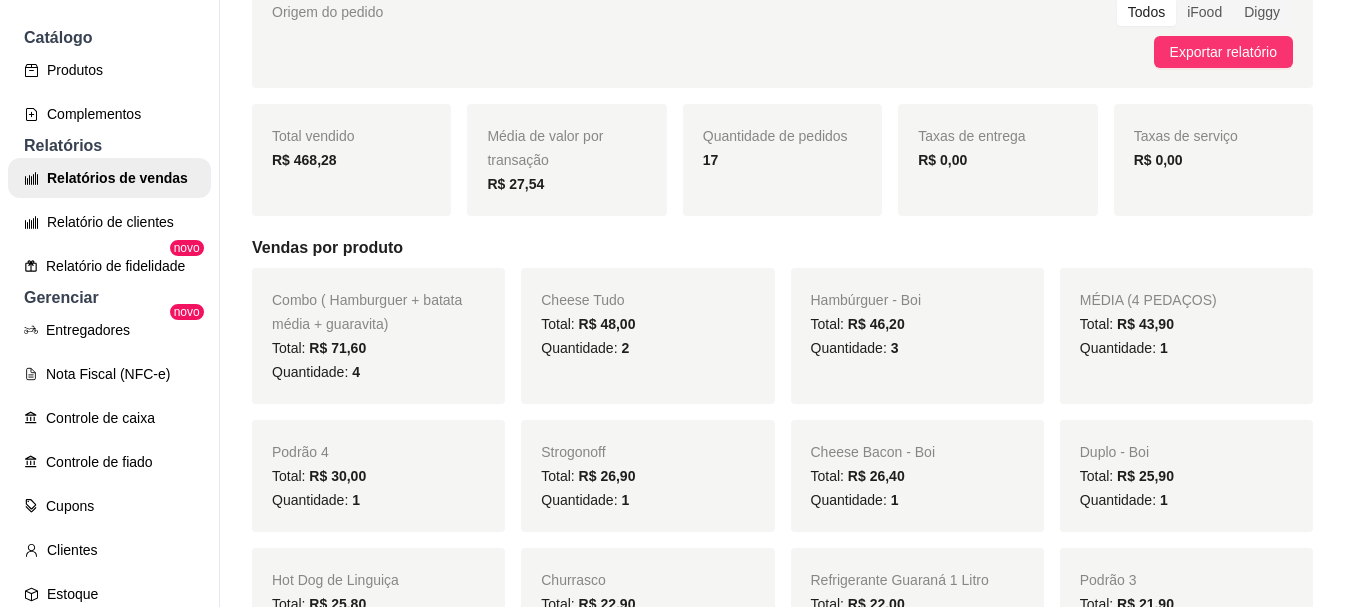 scroll, scrollTop: 0, scrollLeft: 0, axis: both 